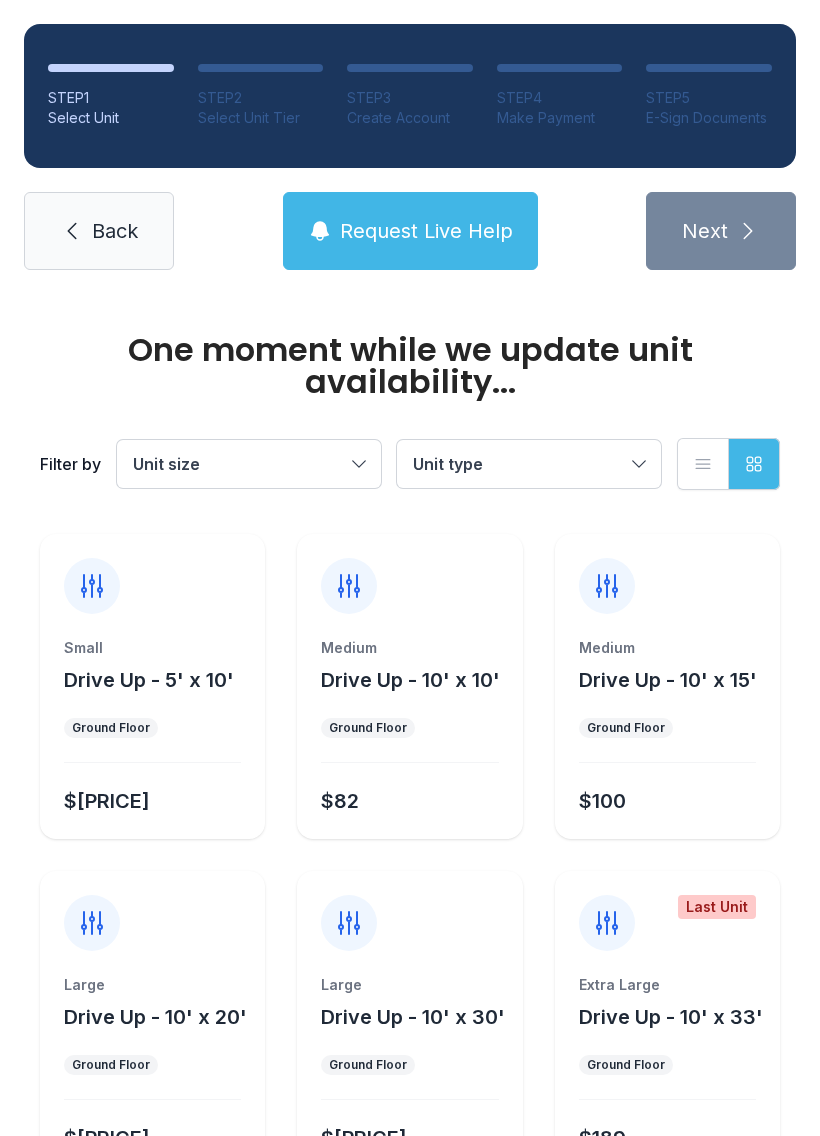 scroll, scrollTop: 0, scrollLeft: 0, axis: both 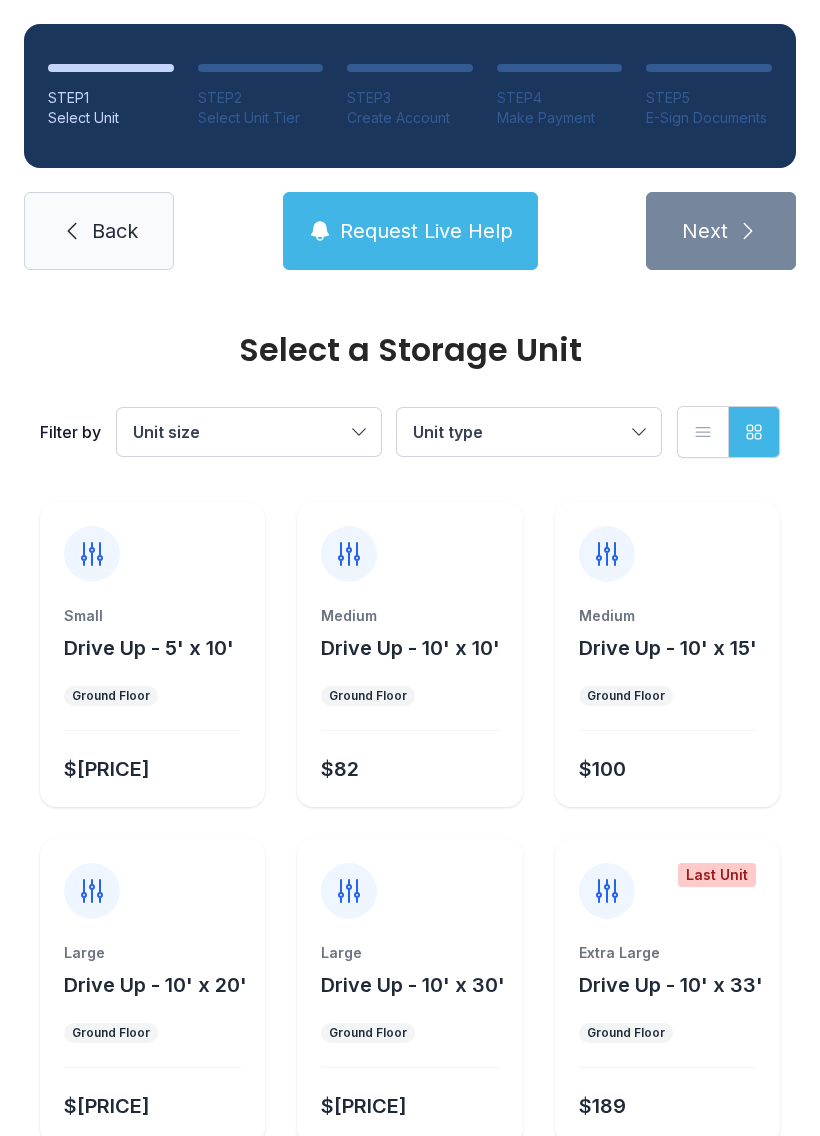 click on "Back" at bounding box center [99, 231] 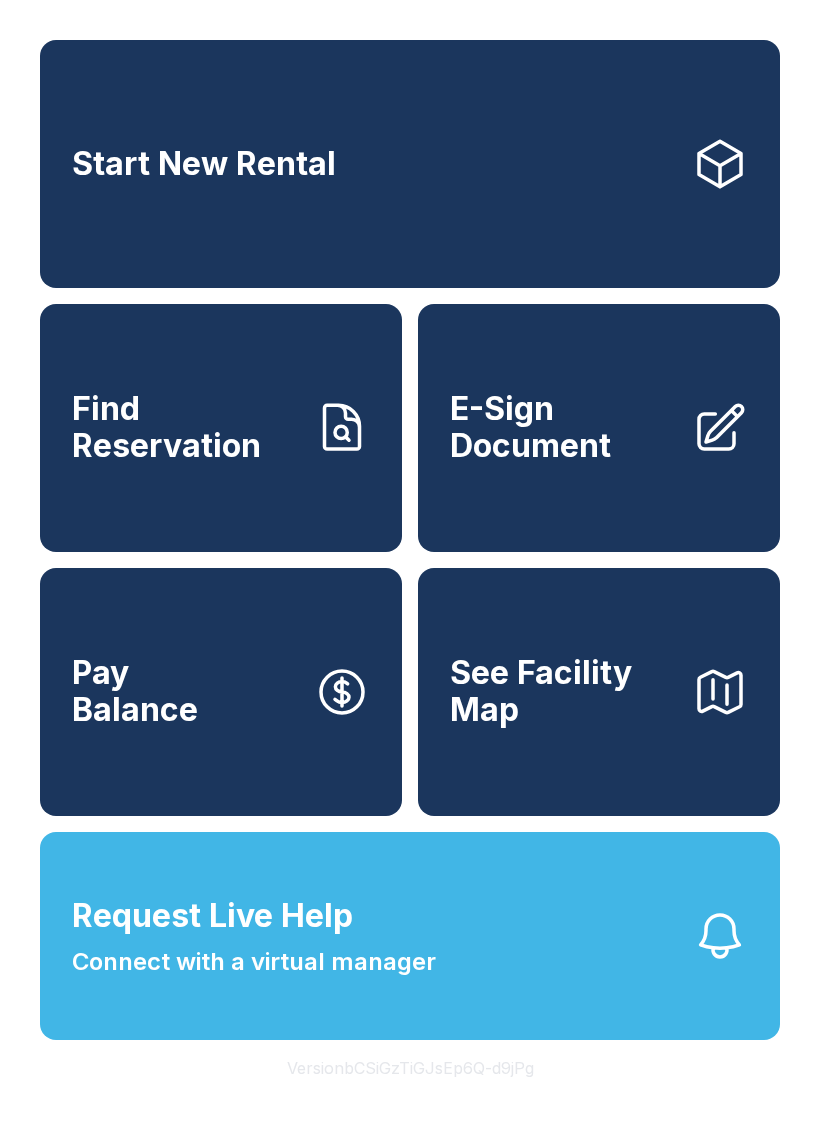 click on "Find Reservation" at bounding box center [221, 428] 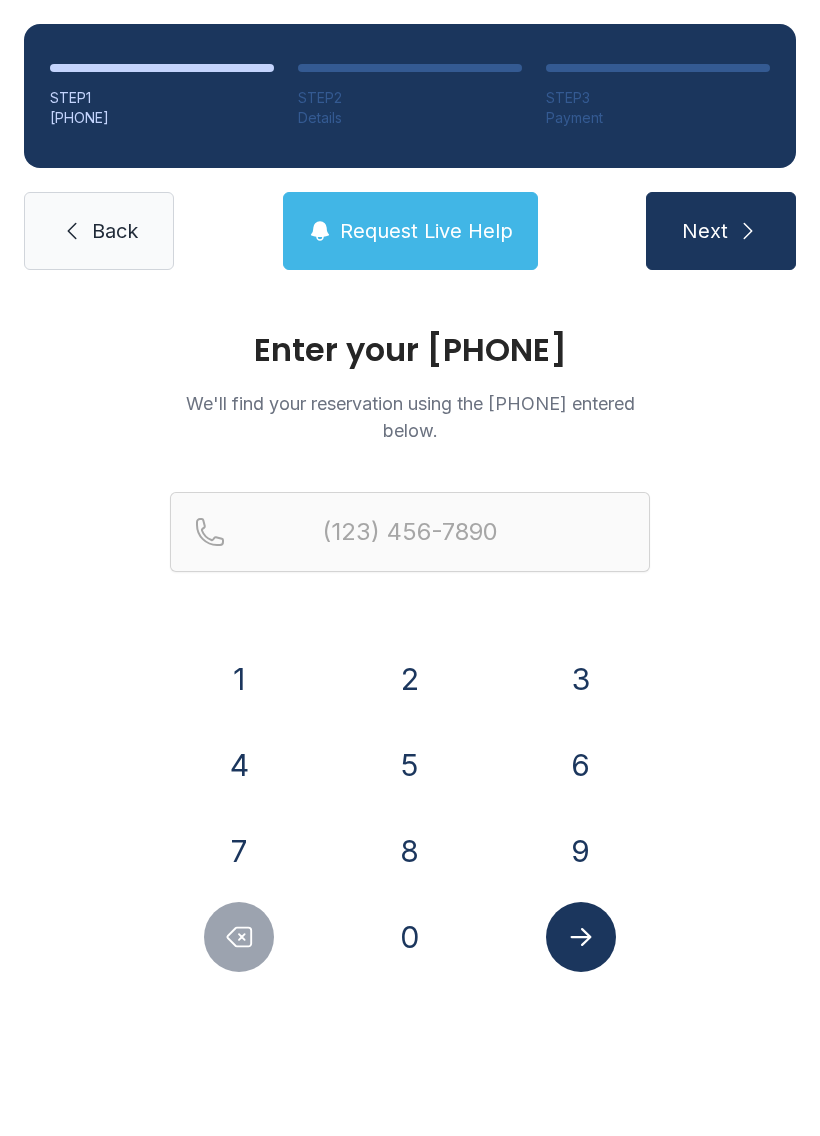 click on "6" at bounding box center (239, 679) 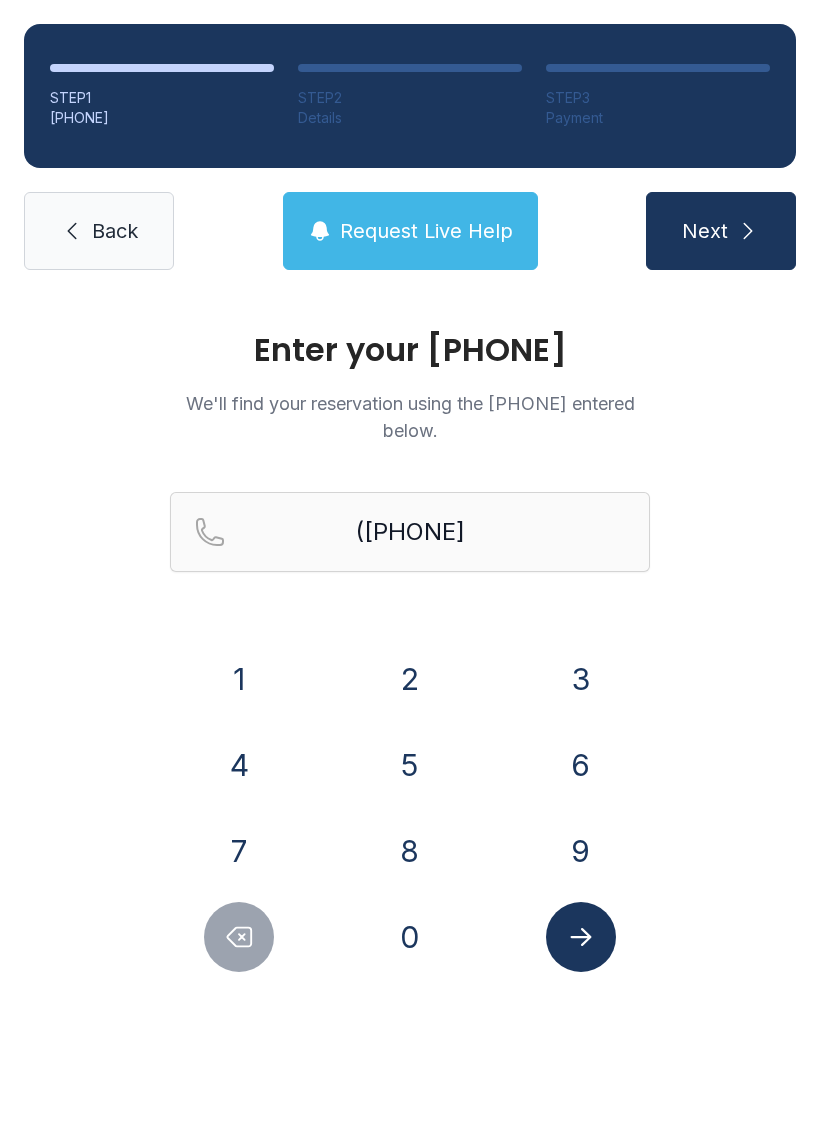 click on "7" at bounding box center [239, 679] 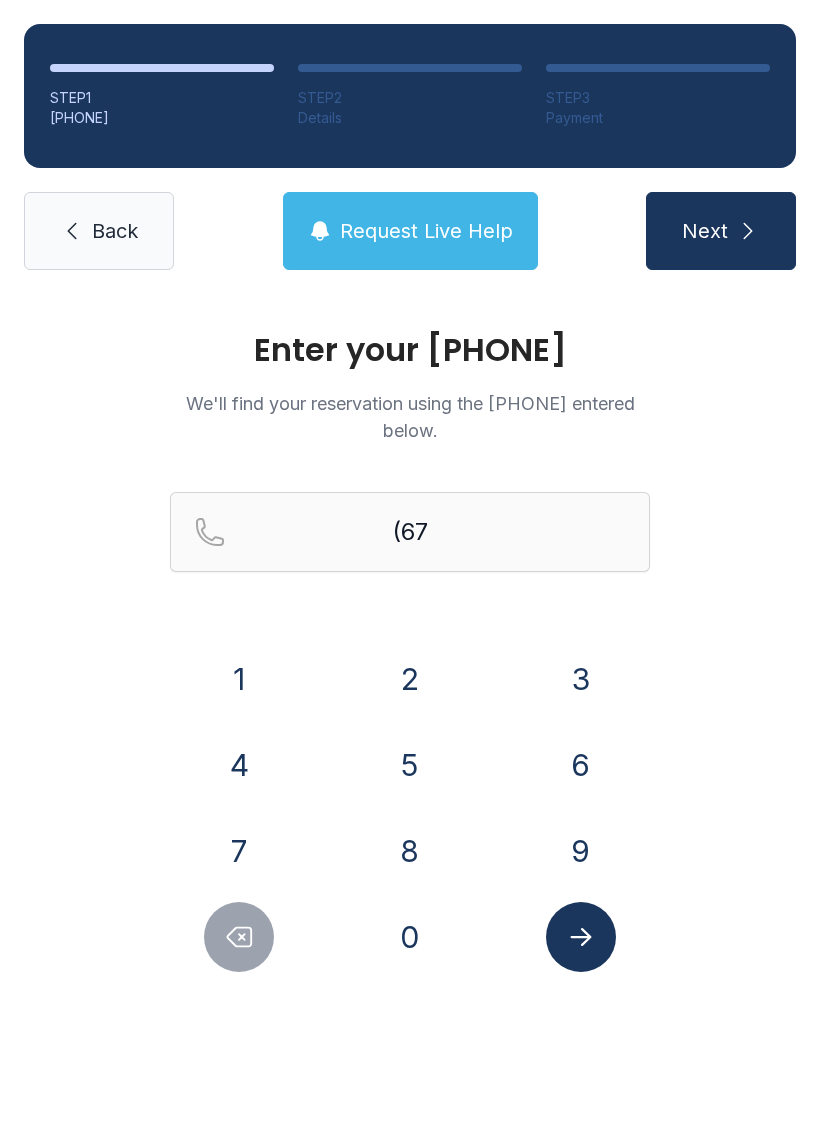 click on "8" at bounding box center [239, 679] 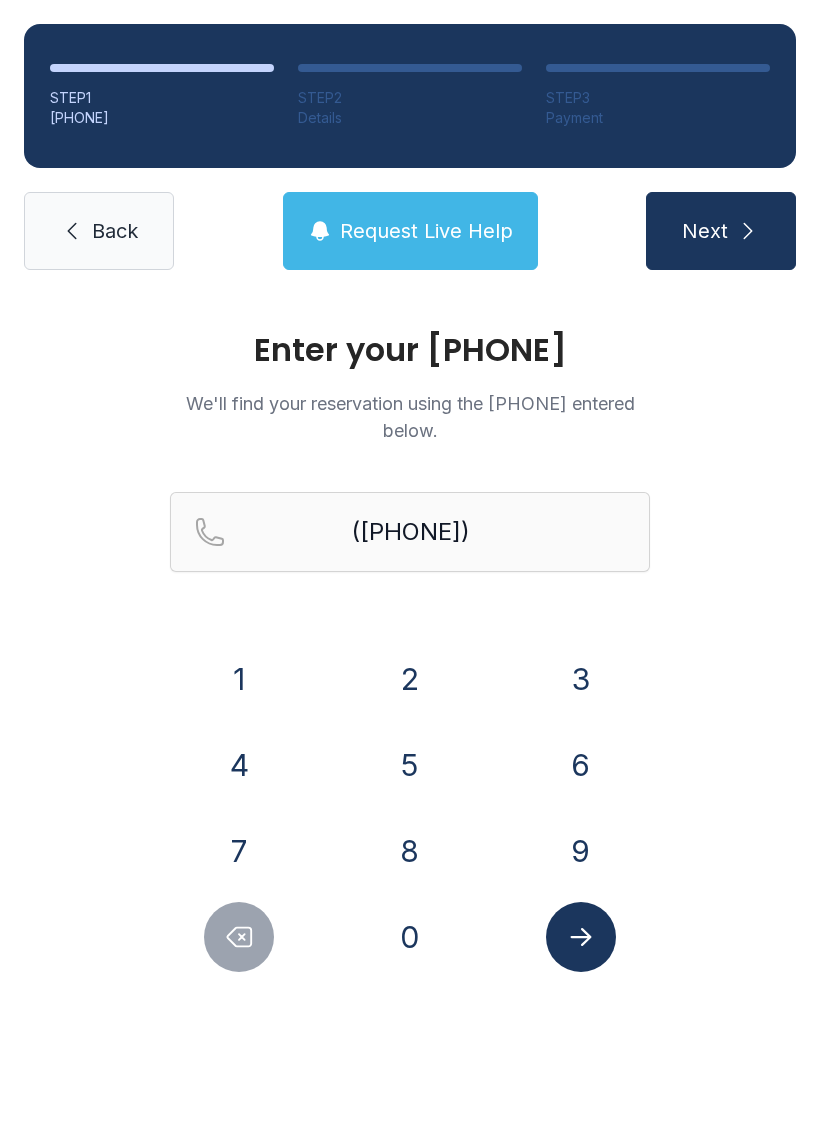 click on "6" at bounding box center [239, 679] 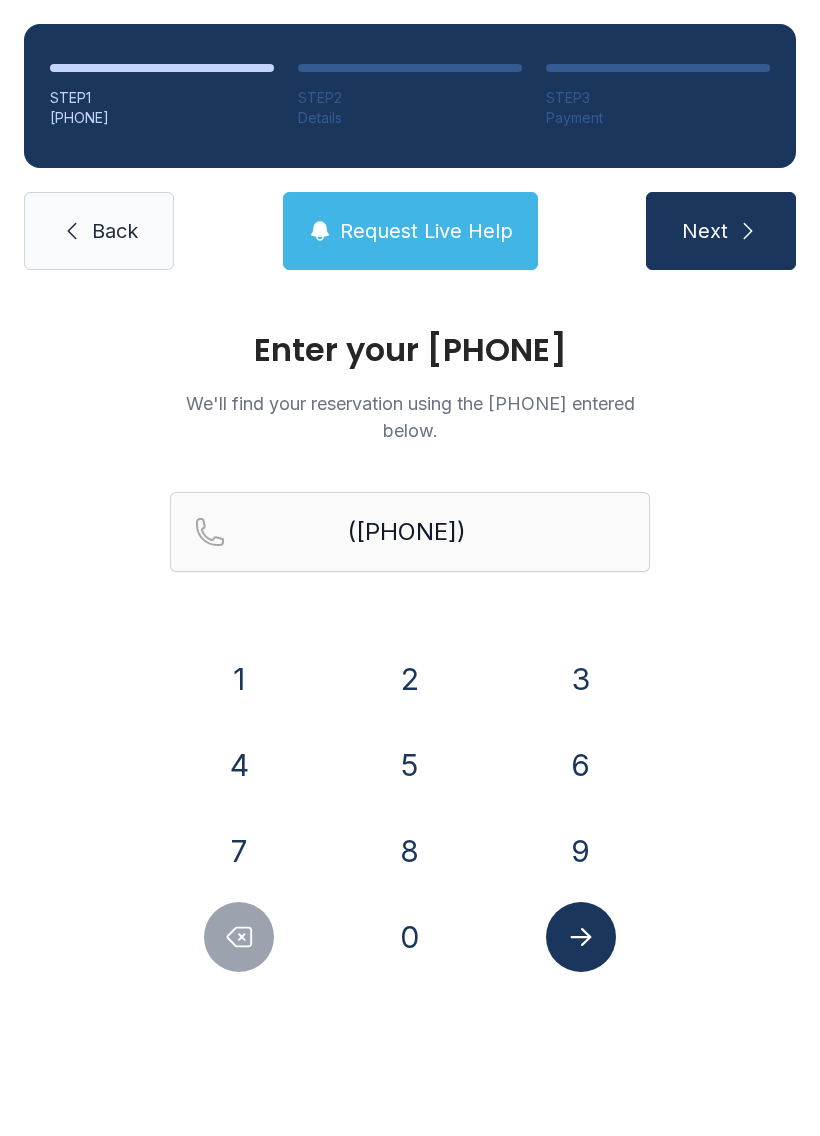 click on "0" at bounding box center [239, 679] 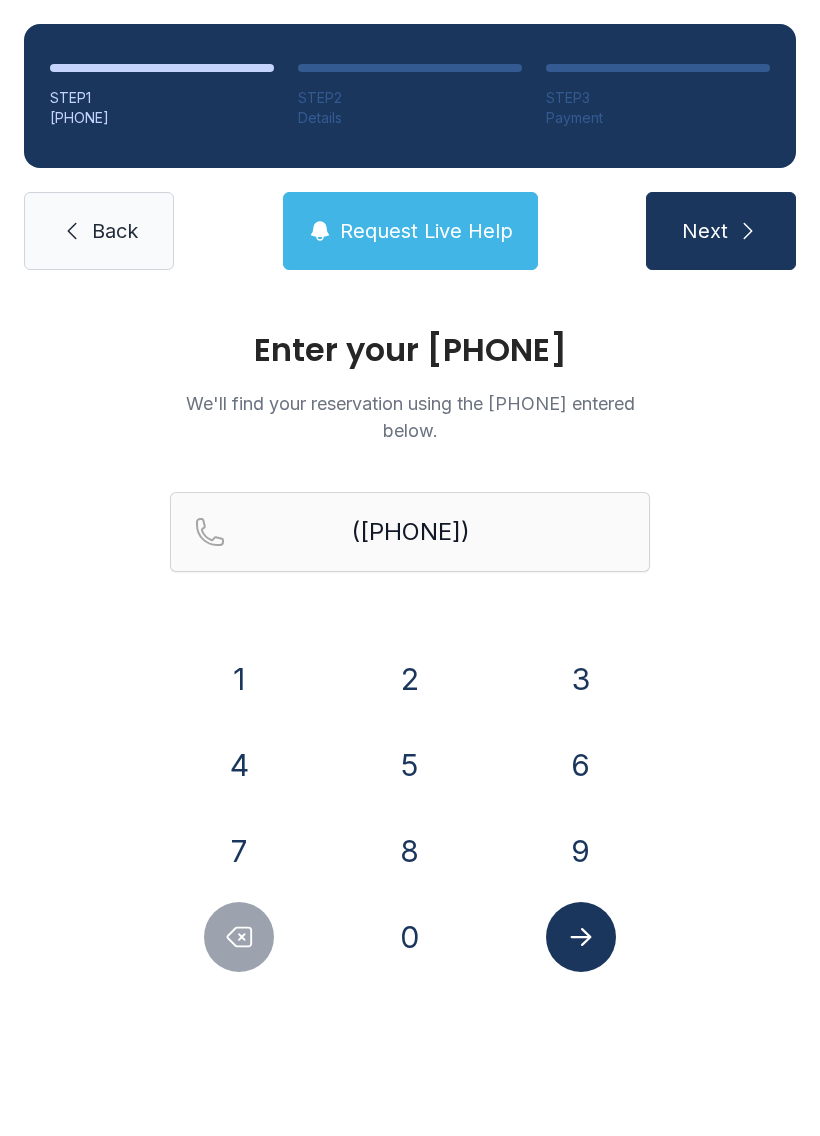 click on "7" at bounding box center (239, 679) 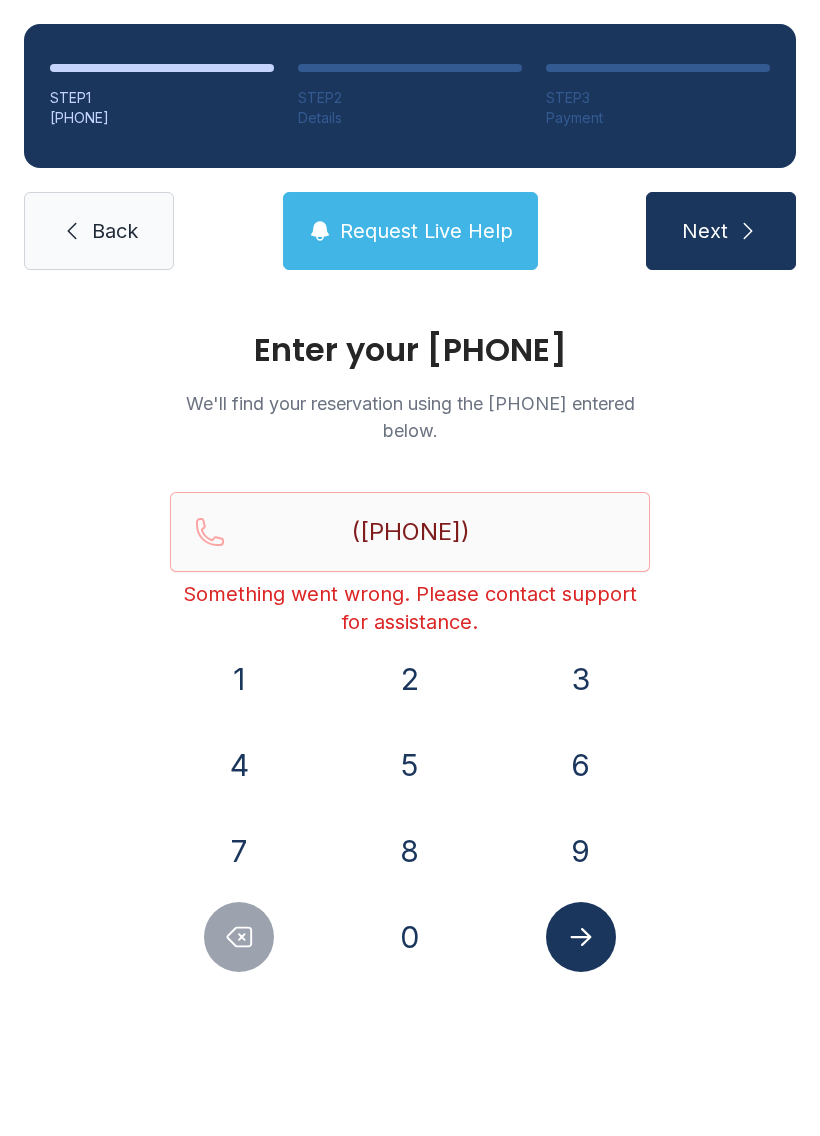 click at bounding box center (581, 937) 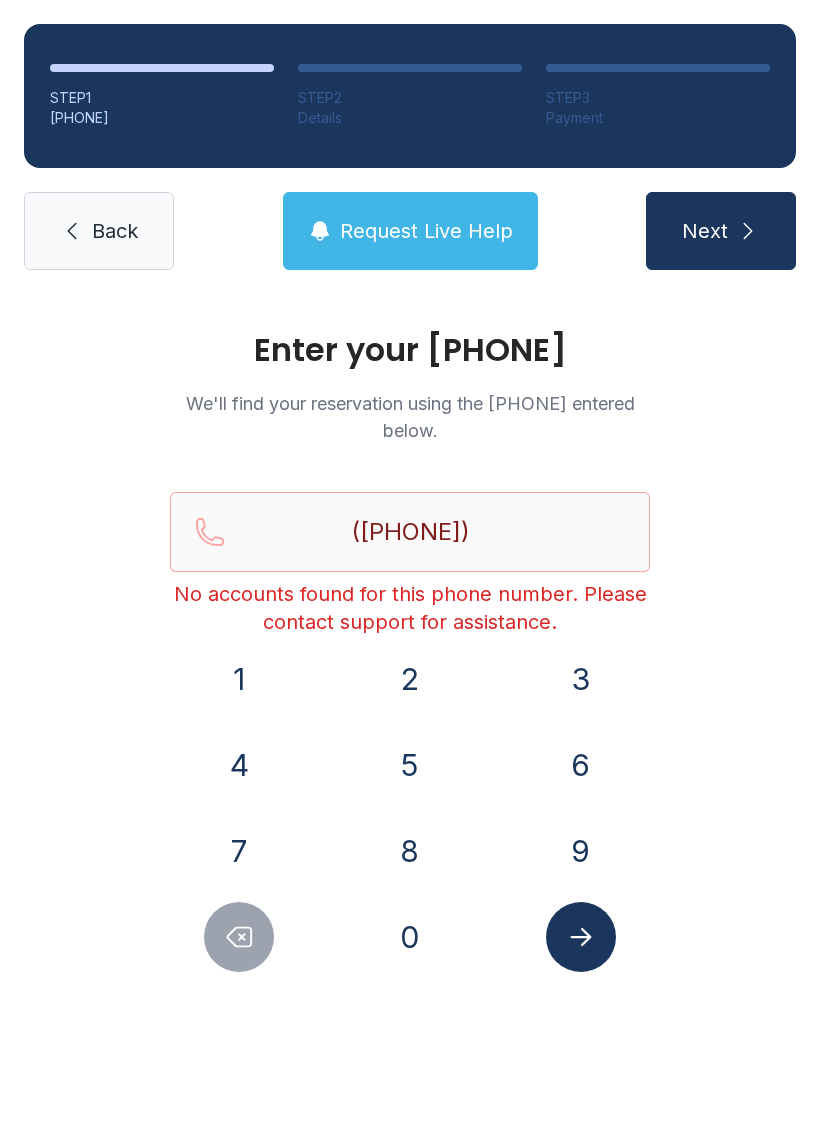 click at bounding box center (72, 231) 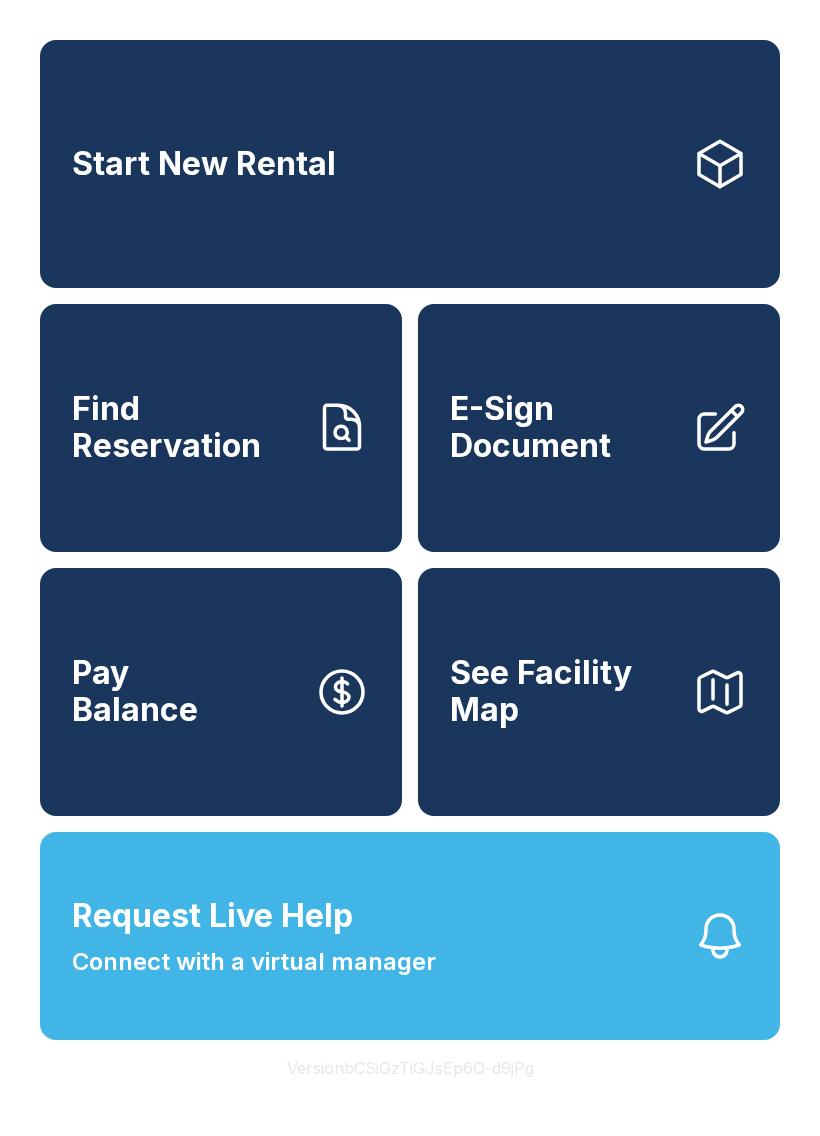 click on "Find Reservation" at bounding box center (185, 427) 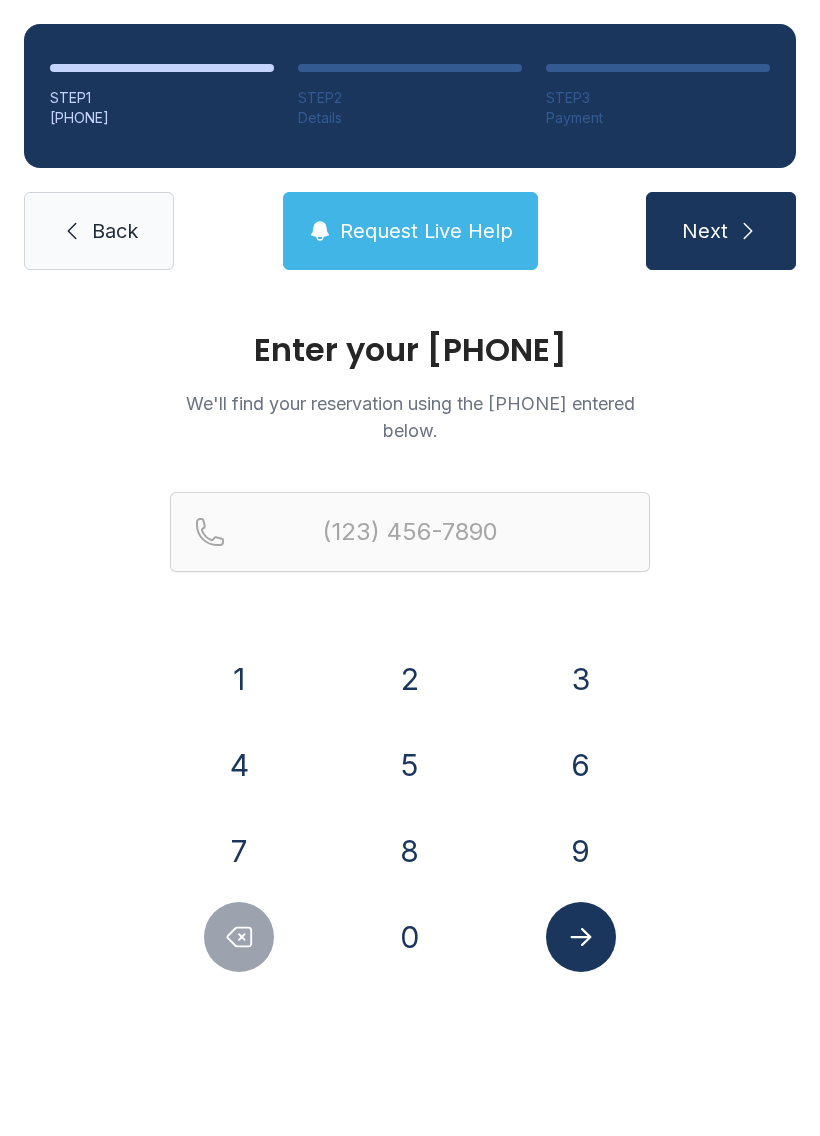 click on "6" at bounding box center (239, 679) 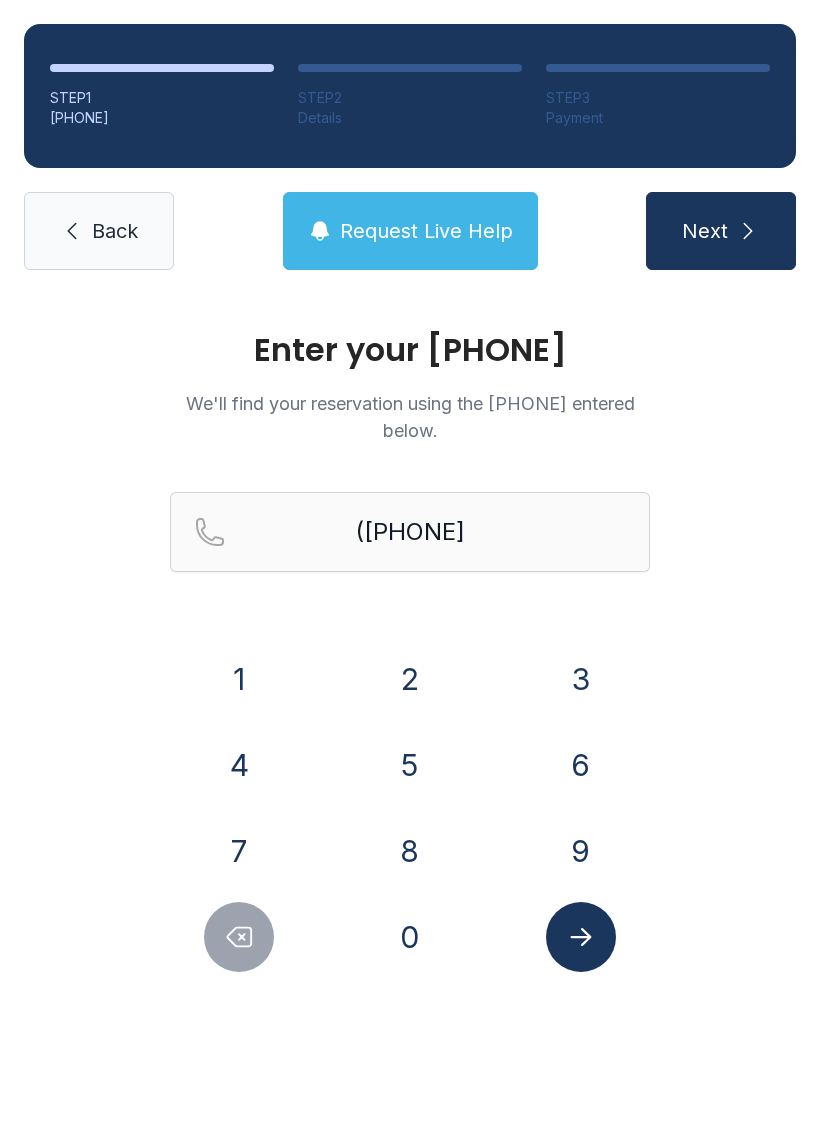 click on "7" at bounding box center [239, 679] 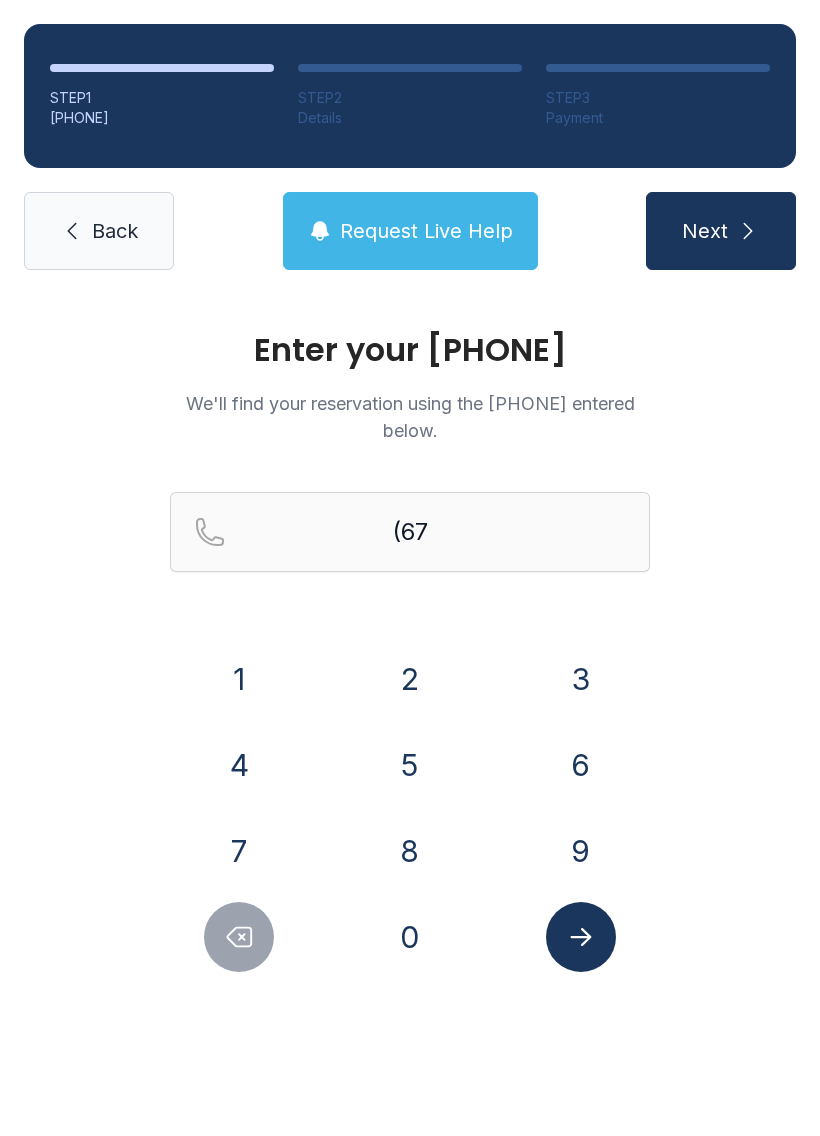 click on "8" at bounding box center [239, 679] 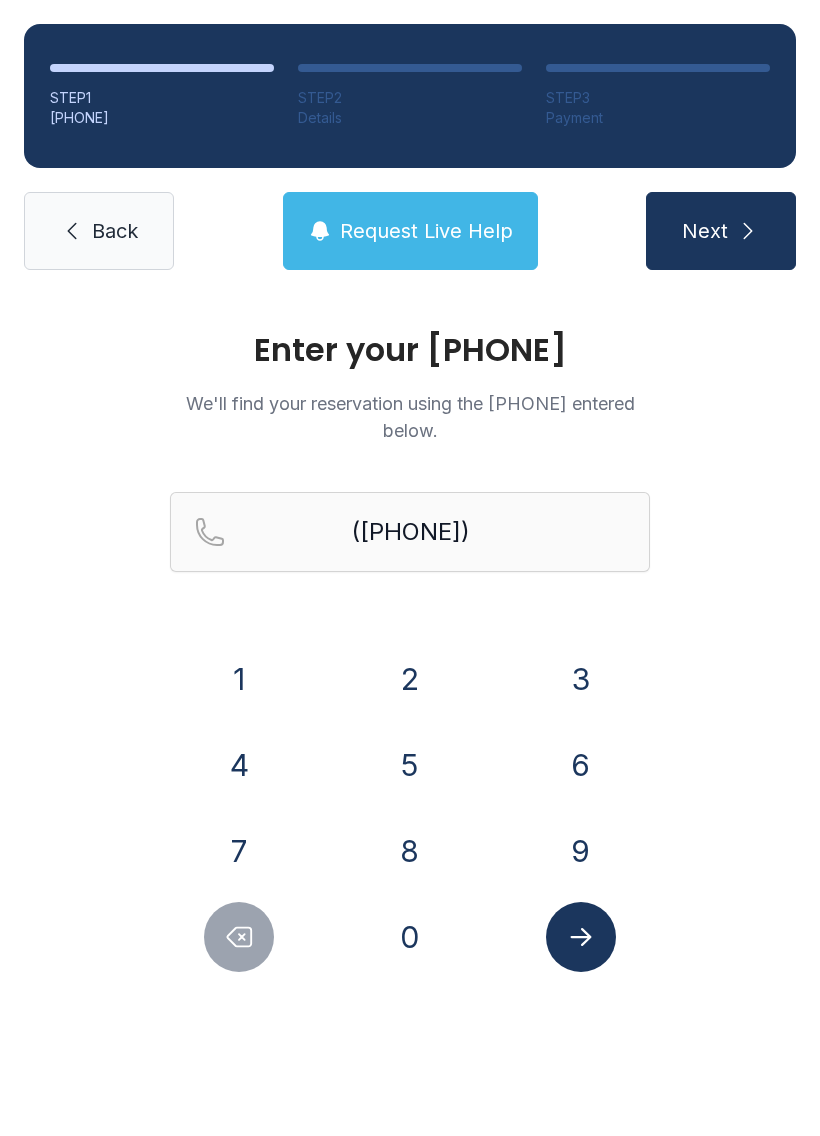 click on "6" at bounding box center (239, 679) 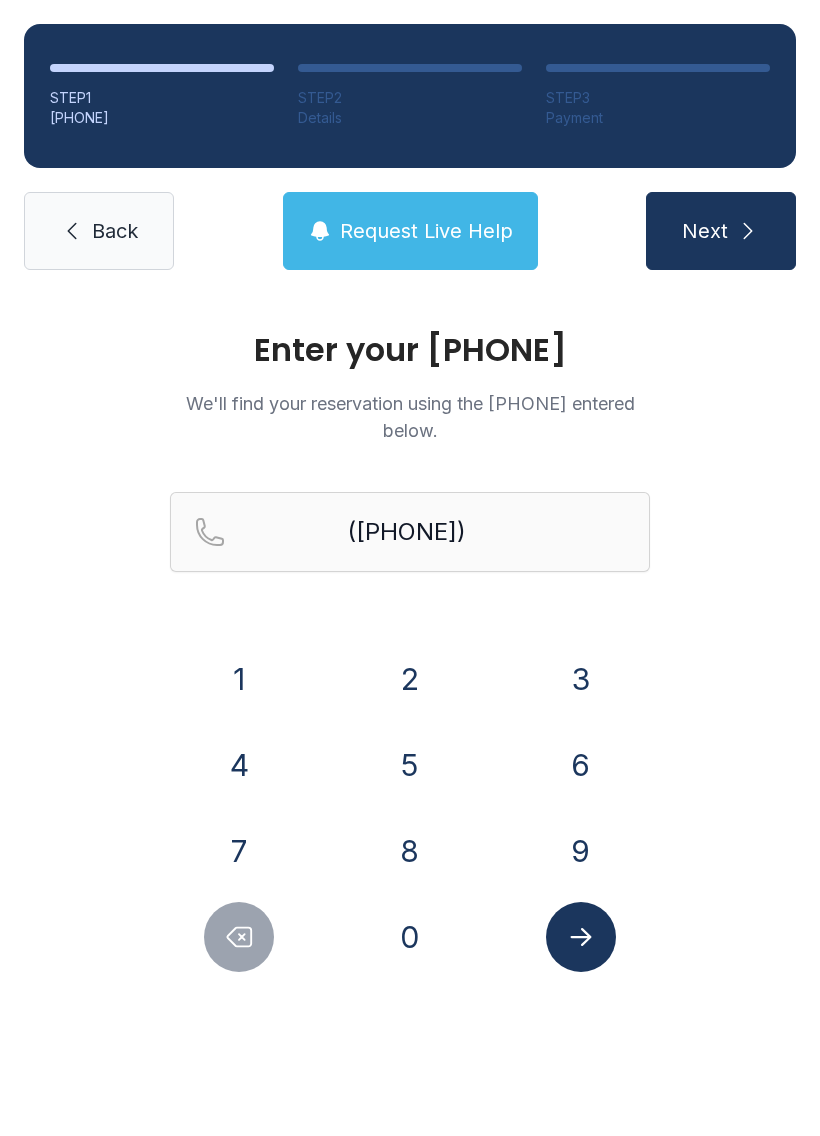 click on "0" at bounding box center (239, 679) 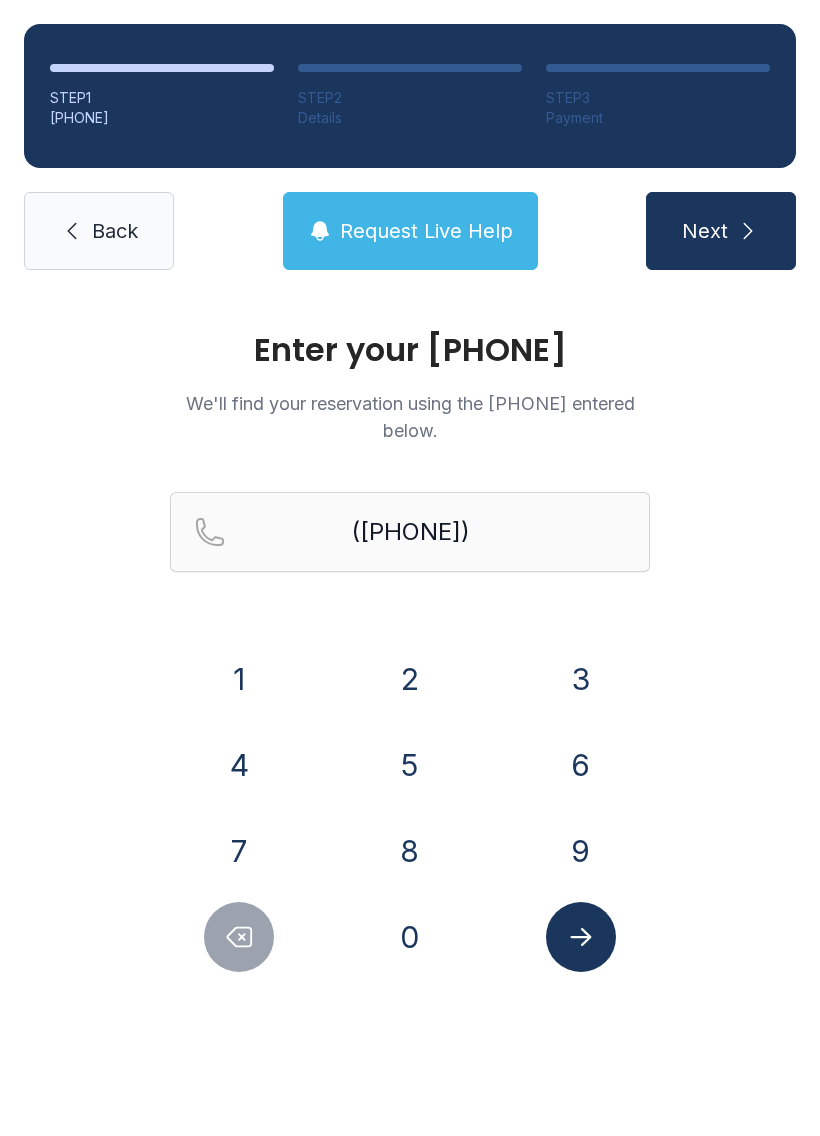 click on "7" at bounding box center [239, 679] 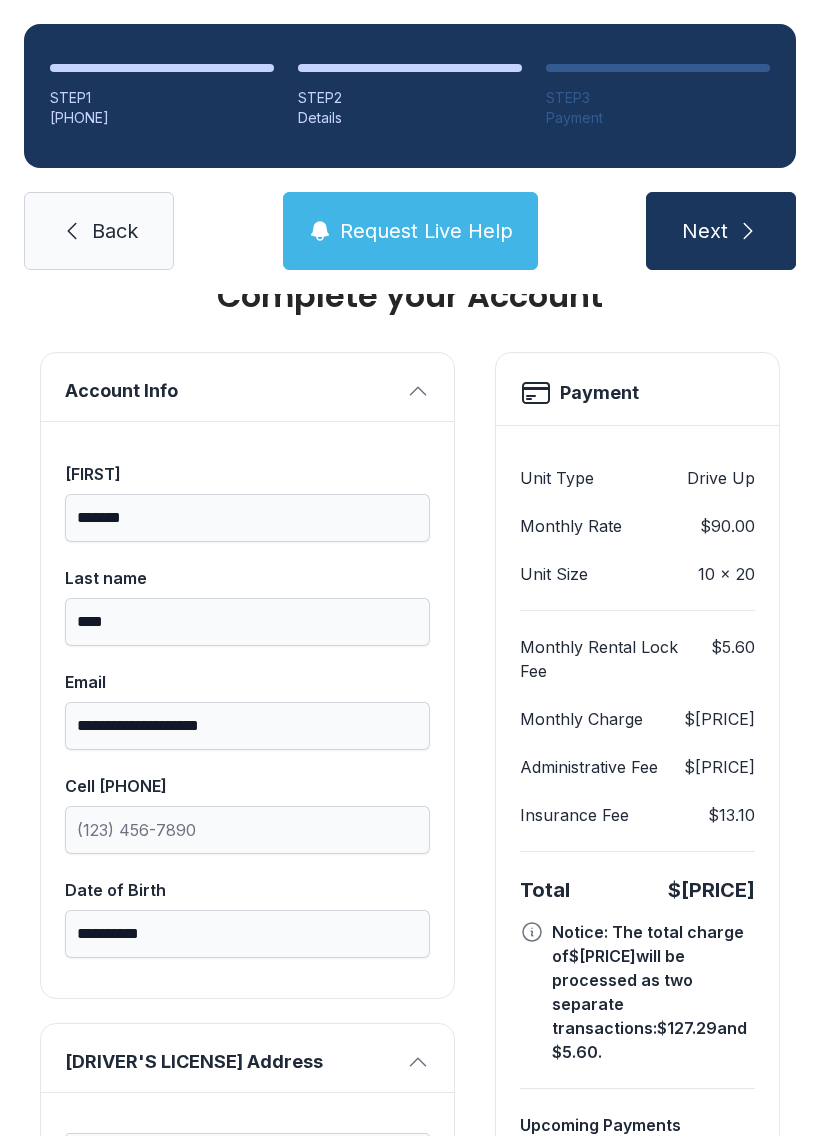 scroll, scrollTop: 25, scrollLeft: 0, axis: vertical 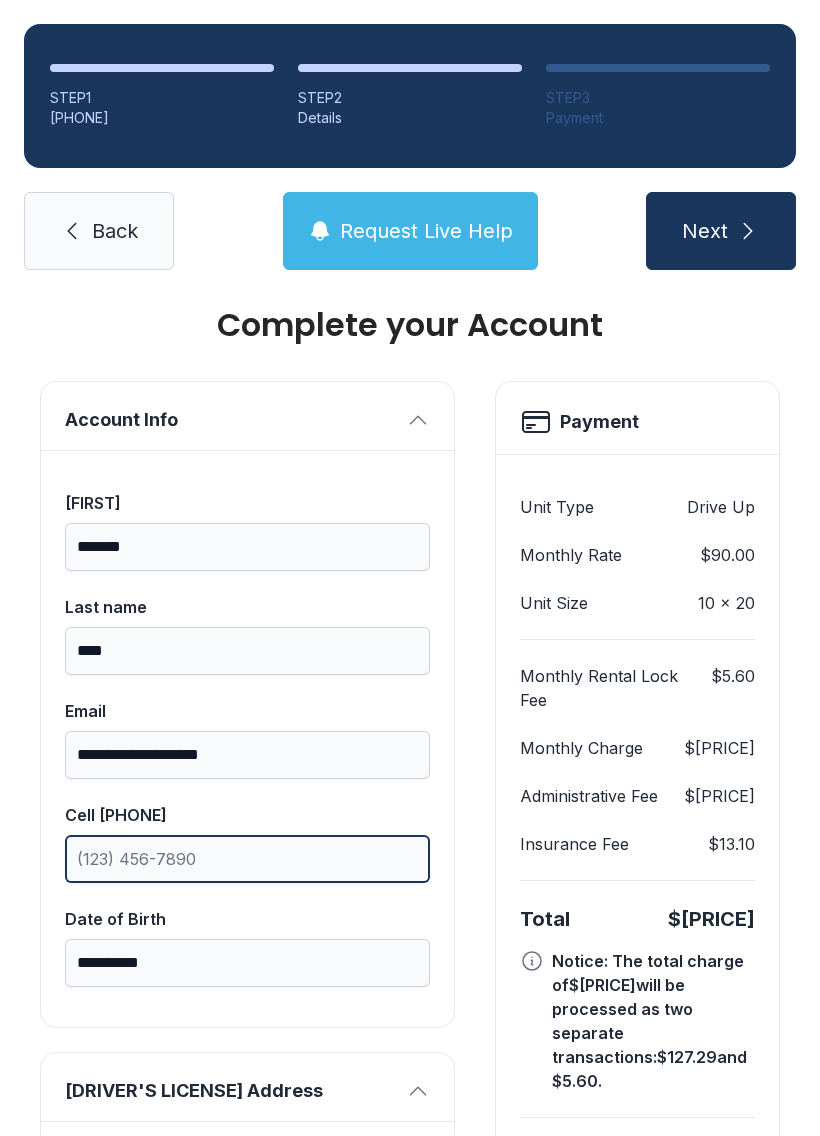 click on "Cell [PHONE]" at bounding box center (247, 859) 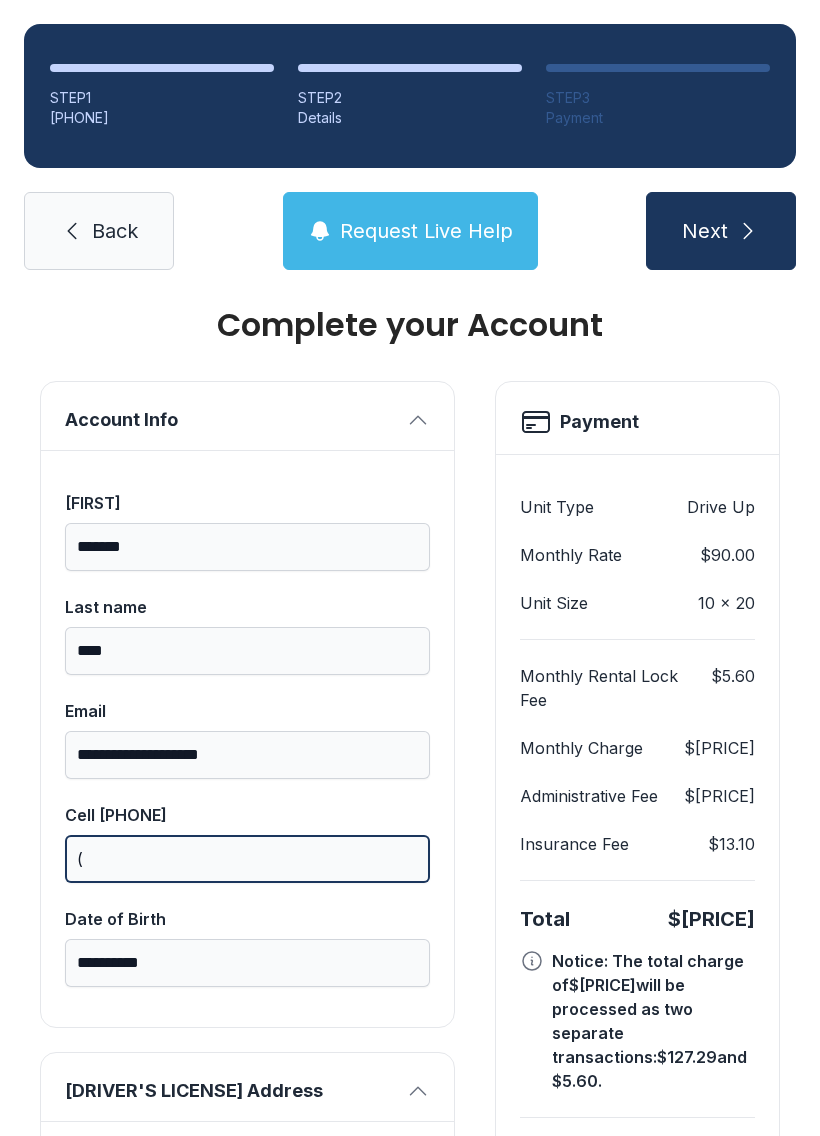 scroll, scrollTop: 44, scrollLeft: 0, axis: vertical 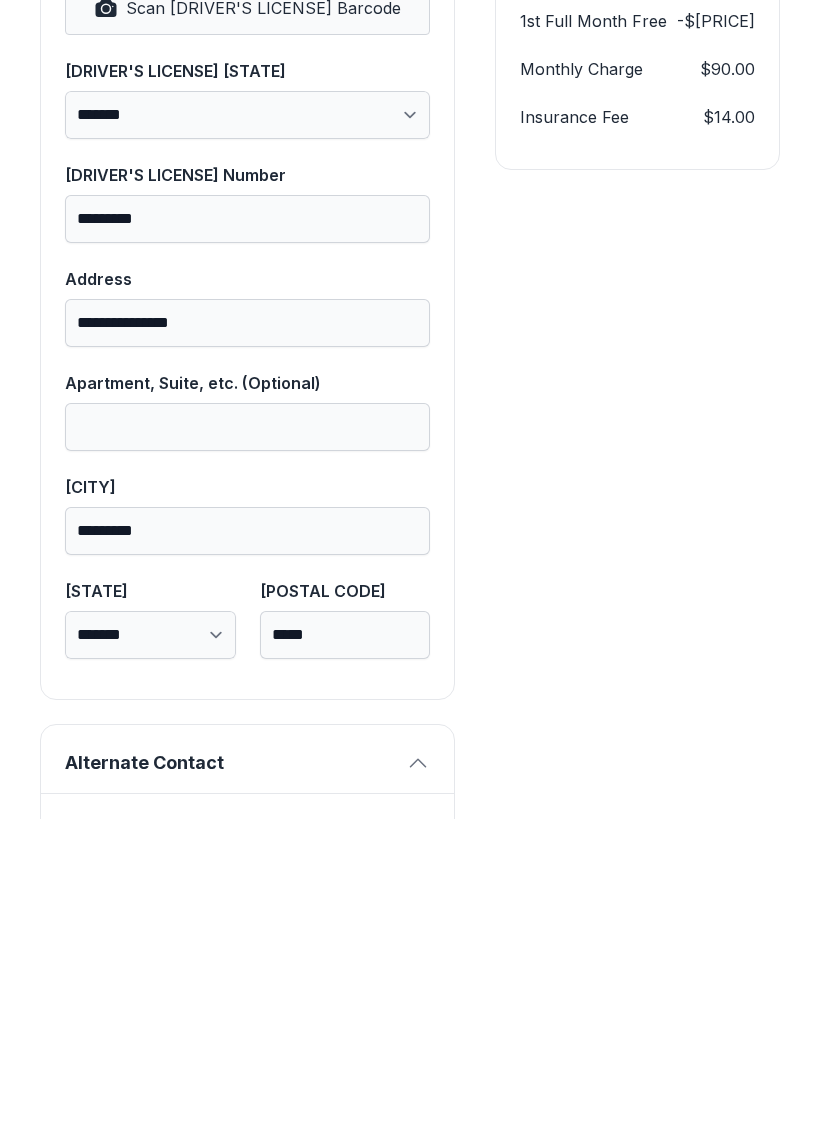 type on "([PHONE])" 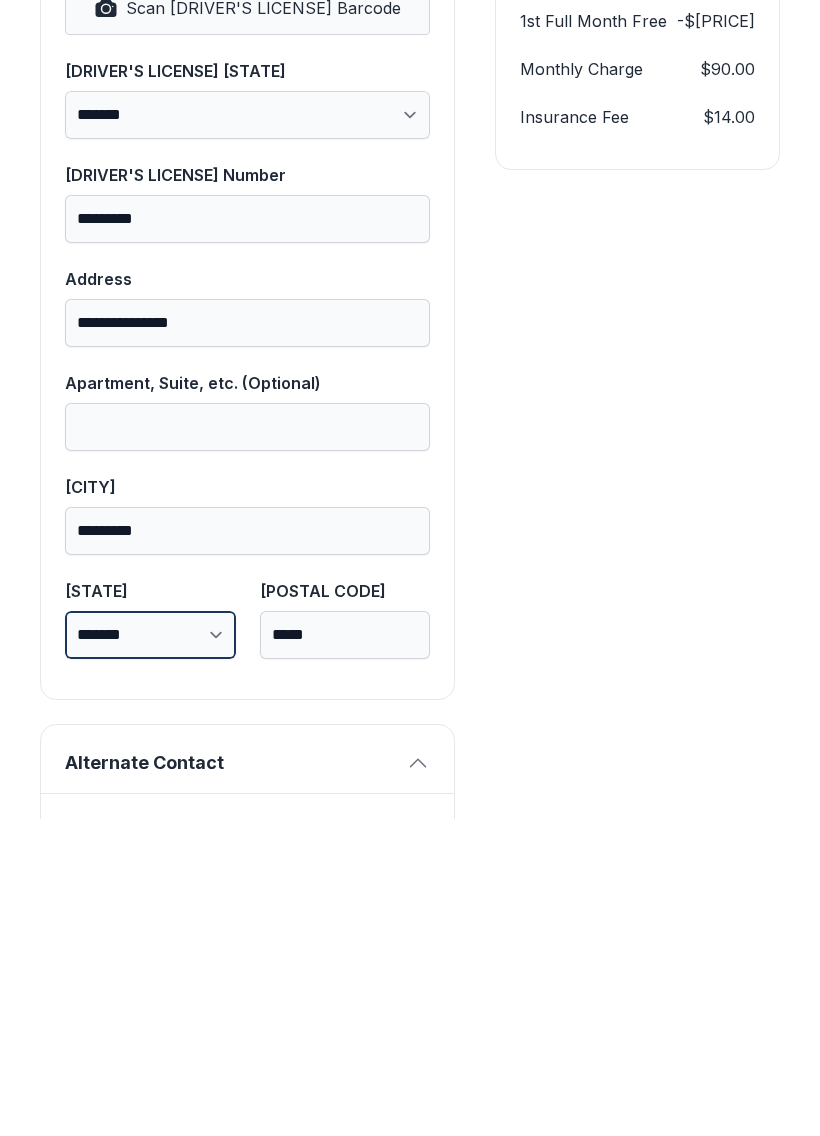 click on "**********" at bounding box center [150, 952] 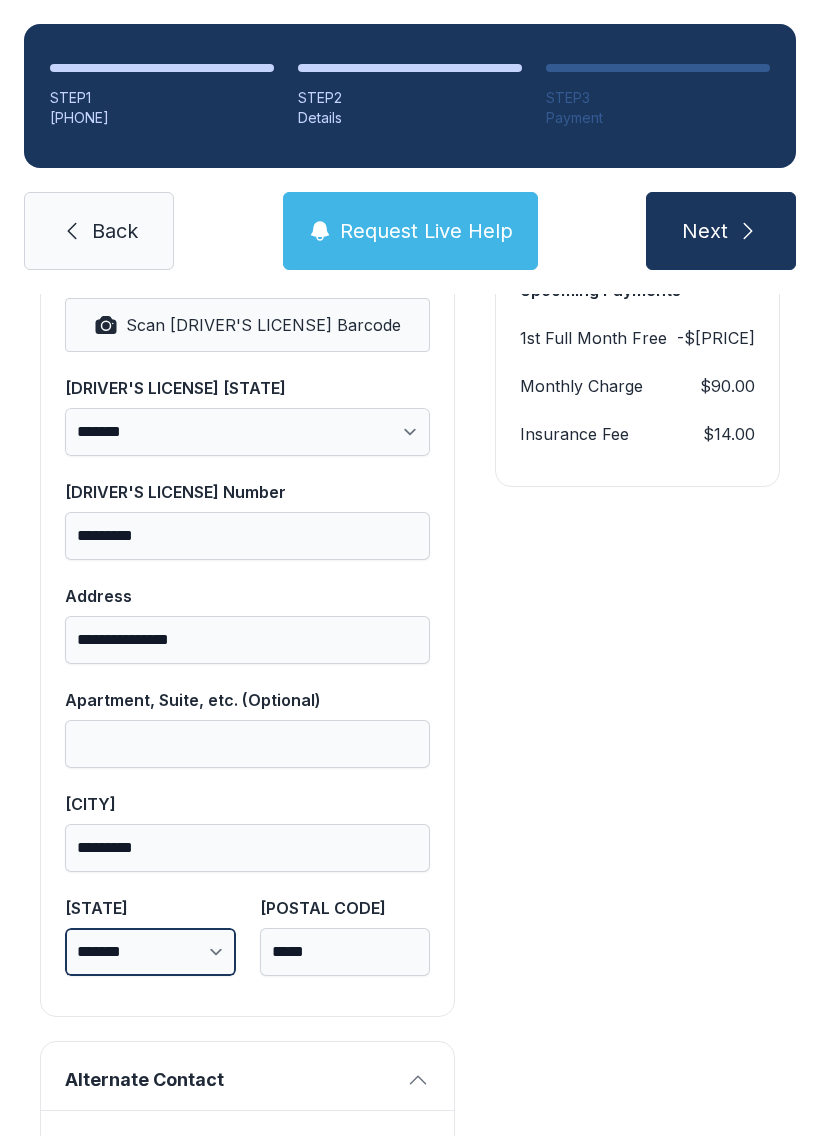 select on "**" 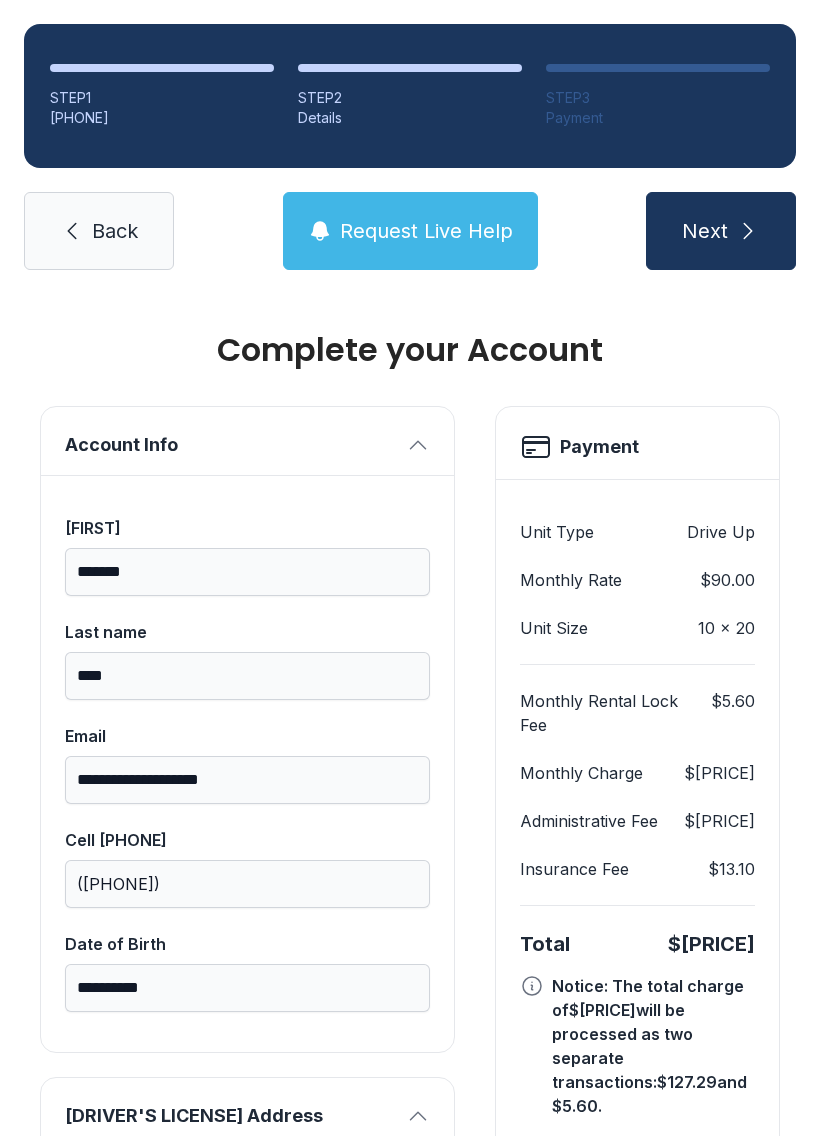 scroll, scrollTop: 0, scrollLeft: 0, axis: both 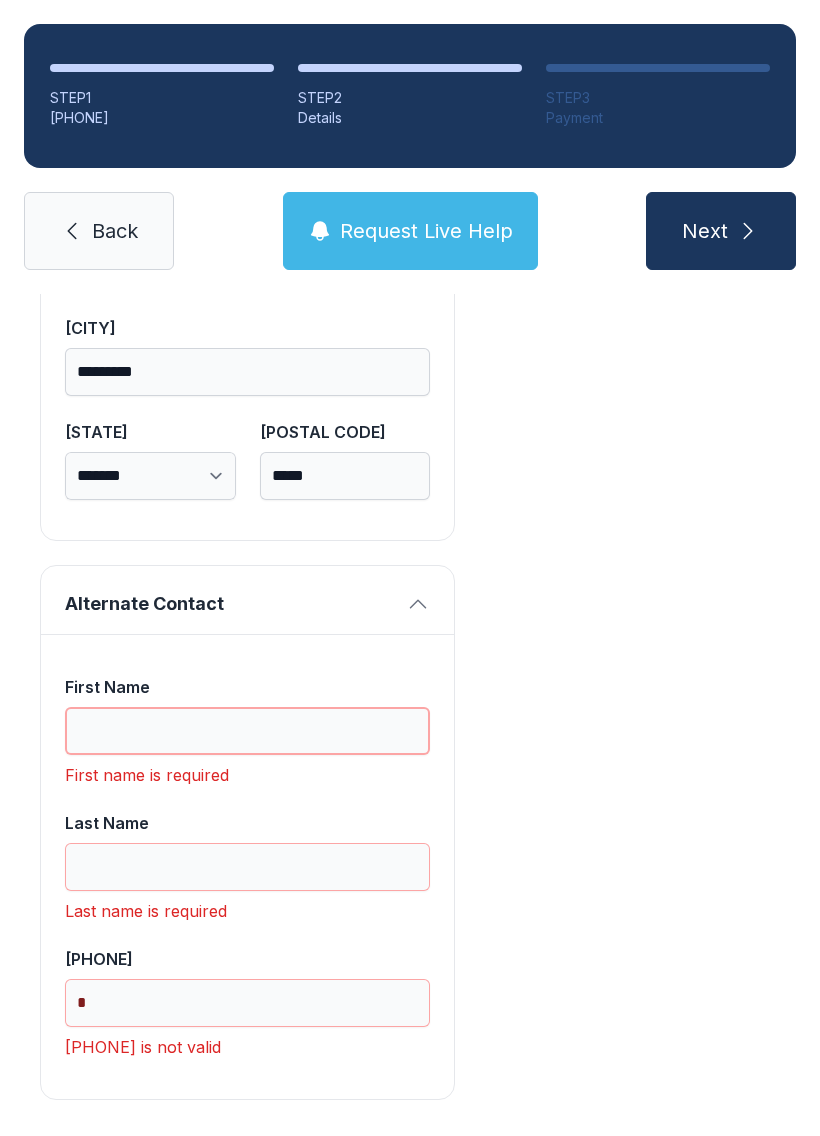 click on "First Name" at bounding box center (247, 731) 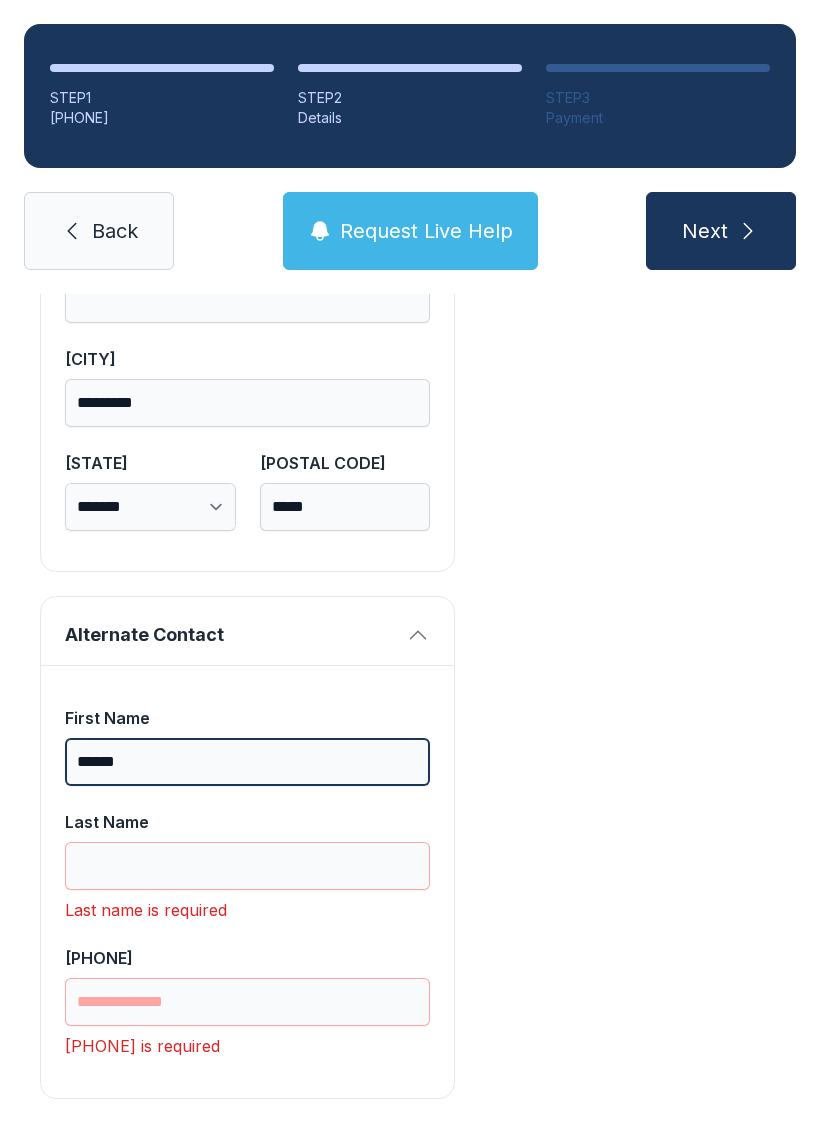scroll, scrollTop: 1333, scrollLeft: 0, axis: vertical 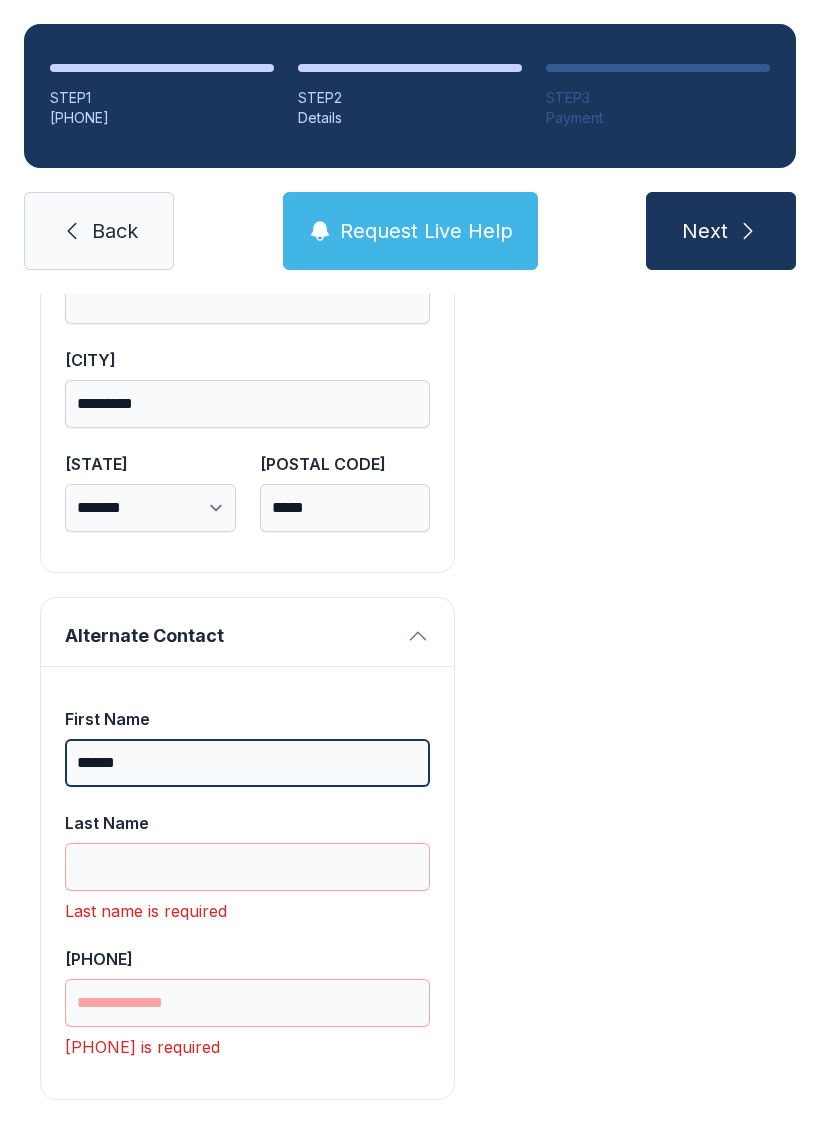 type on "******" 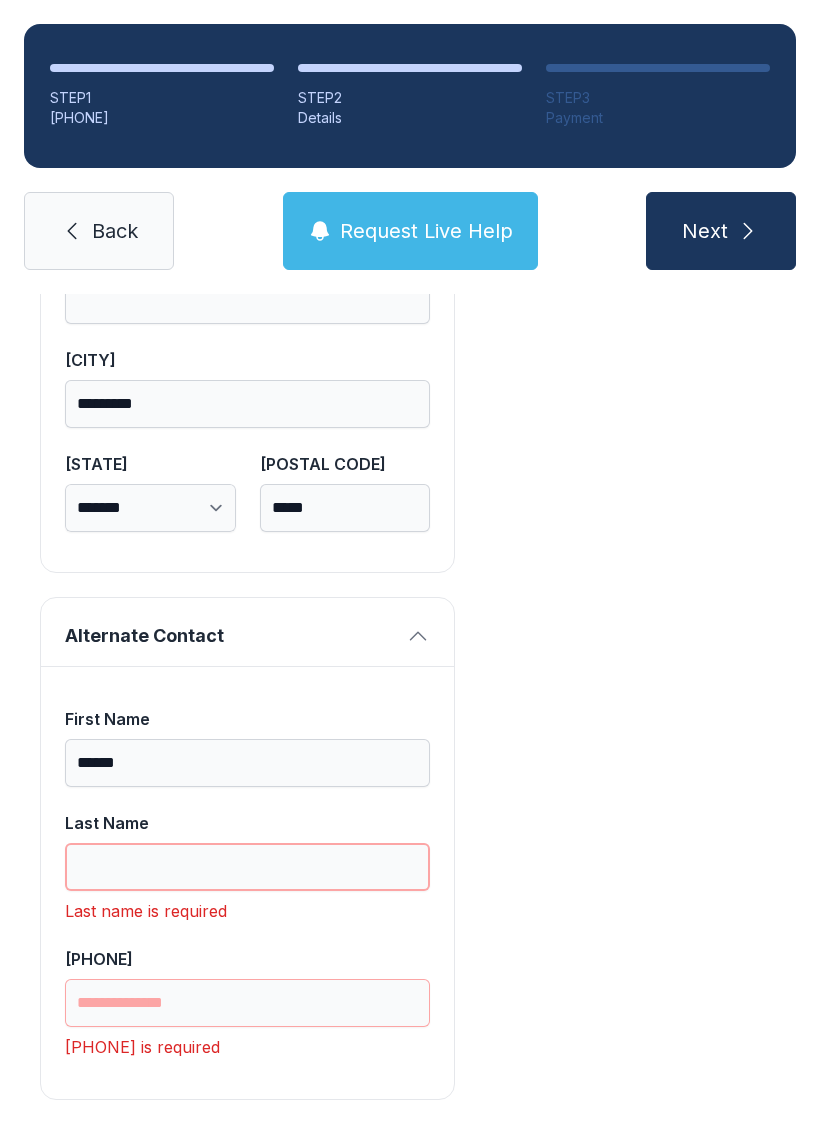 click on "Last Name" at bounding box center (247, 867) 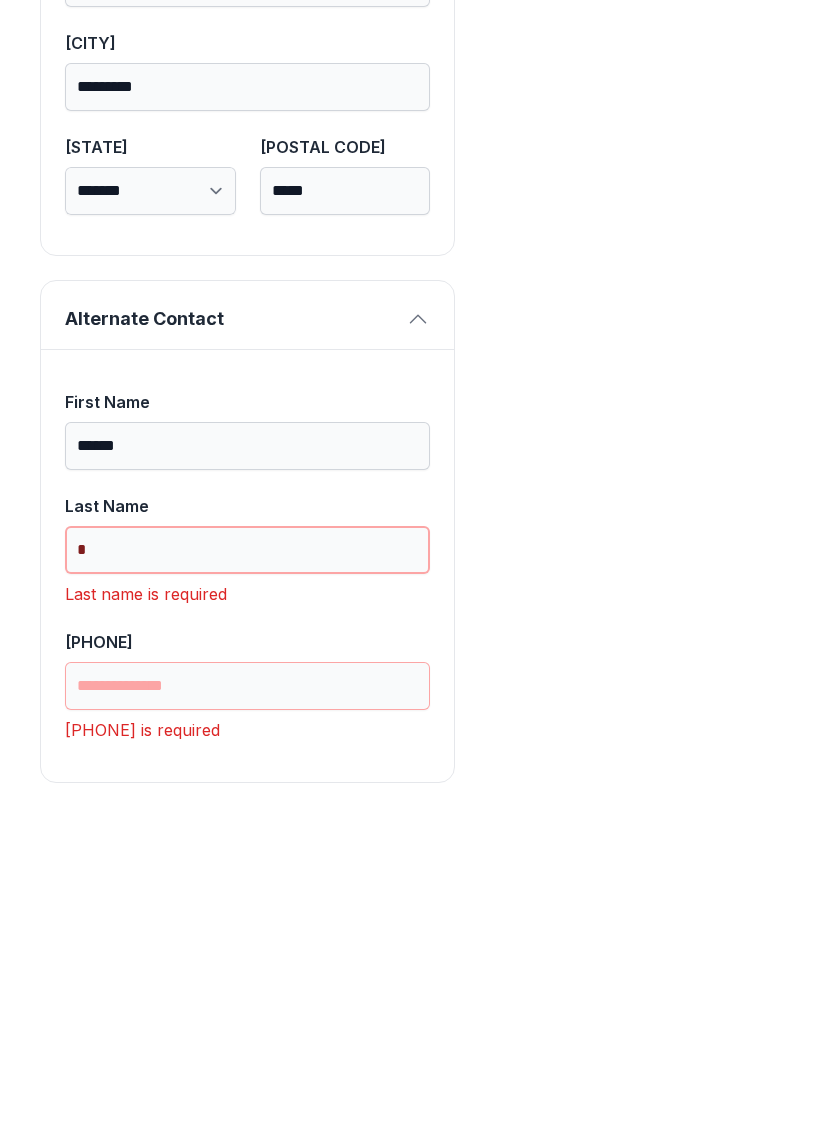 scroll, scrollTop: 1301, scrollLeft: 0, axis: vertical 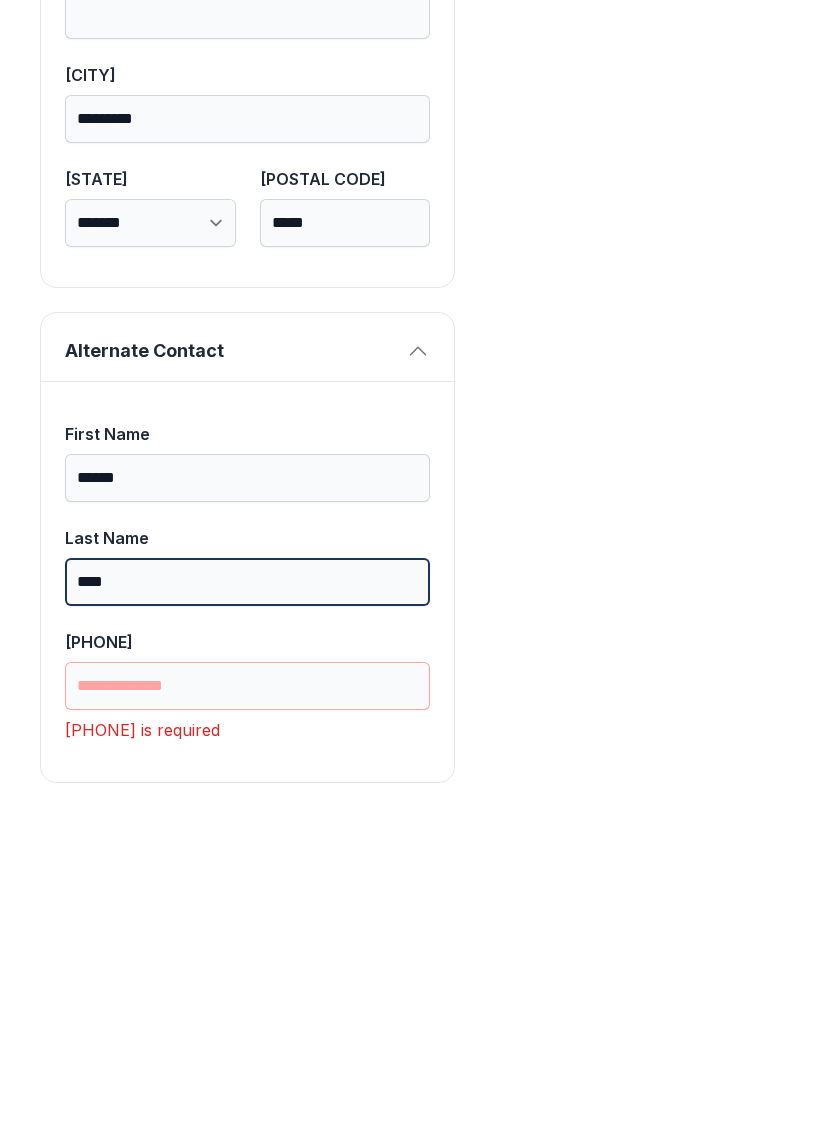 type on "****" 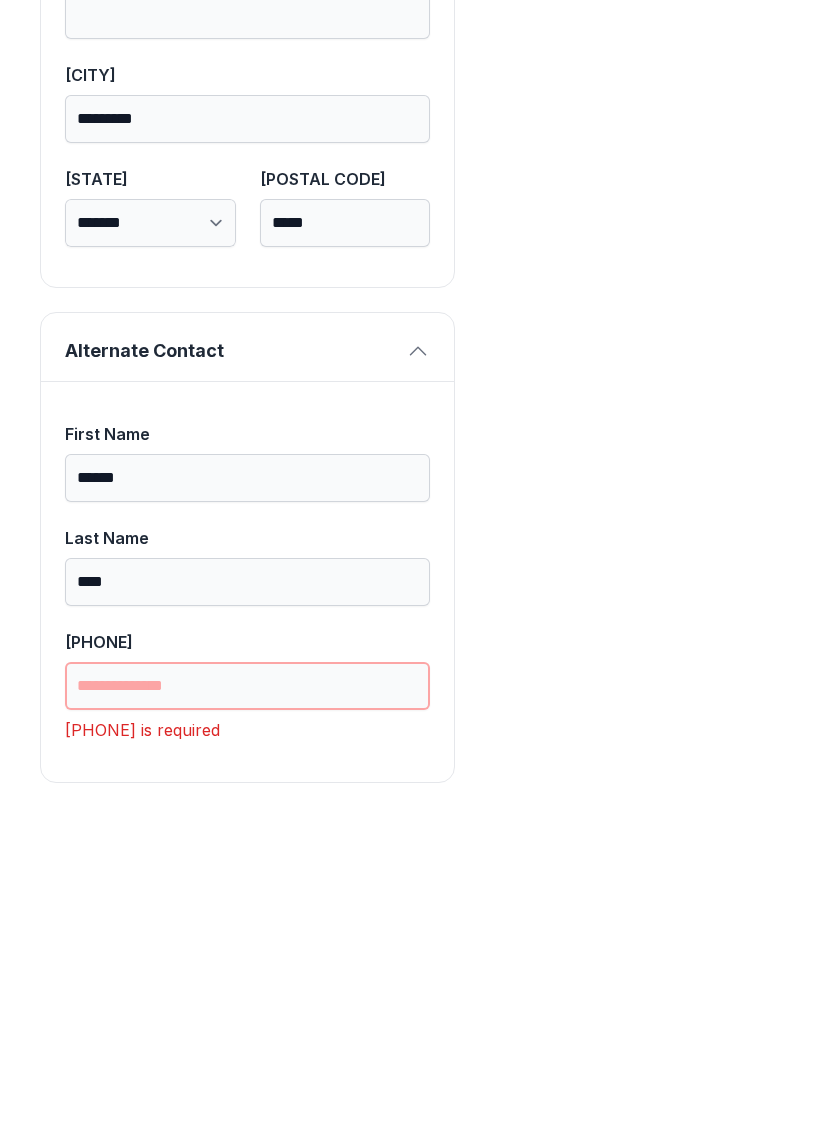 click on "[PHONE]" at bounding box center (247, 1003) 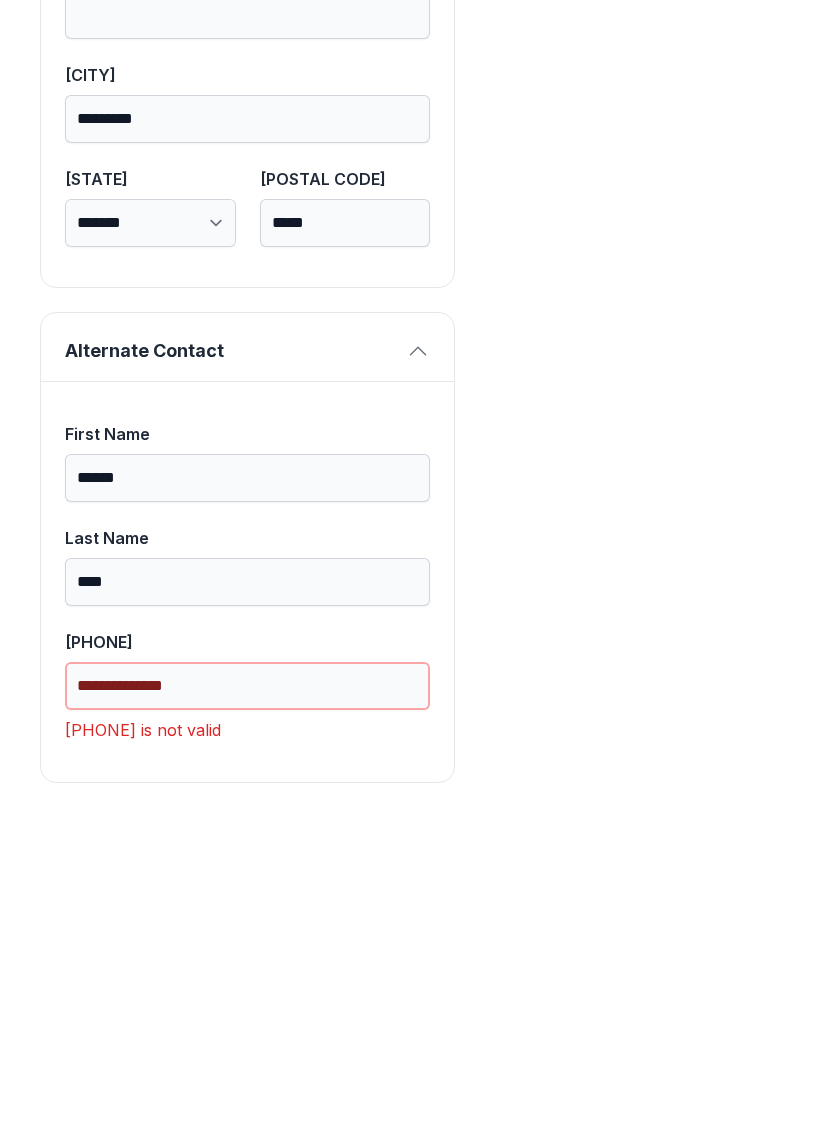 scroll, scrollTop: 1269, scrollLeft: 0, axis: vertical 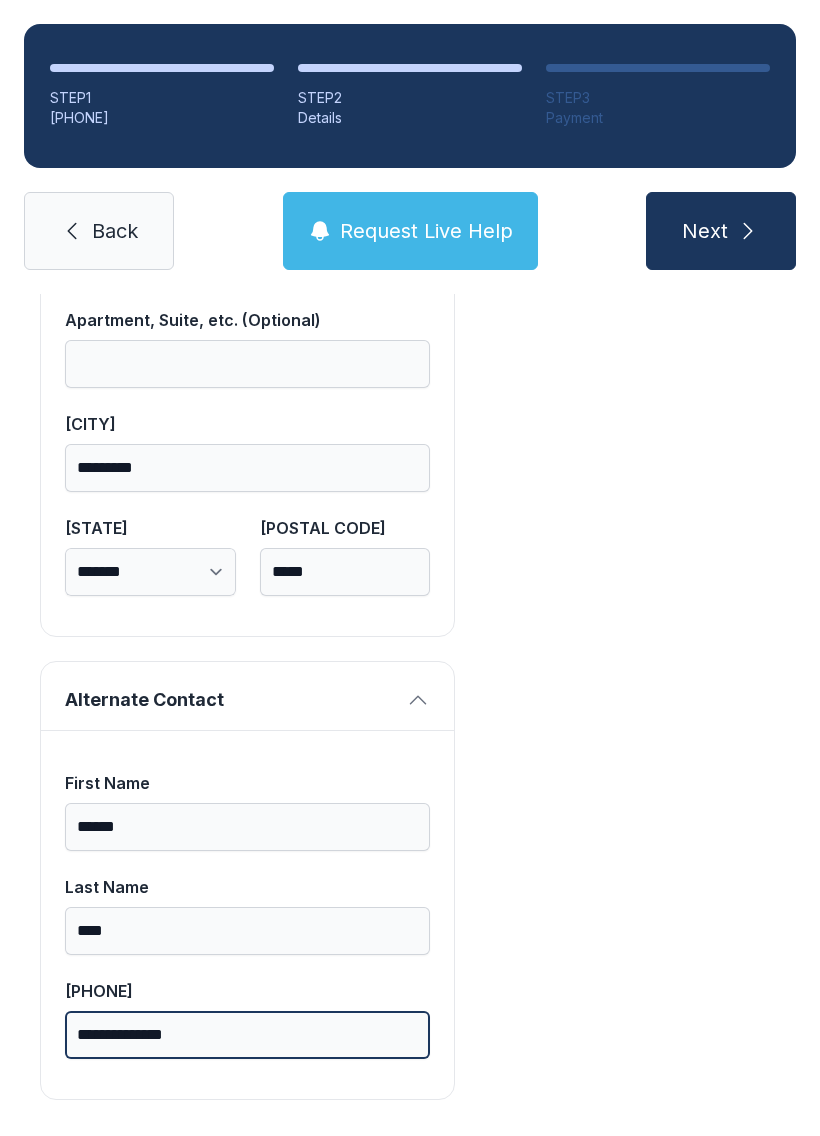 type on "**********" 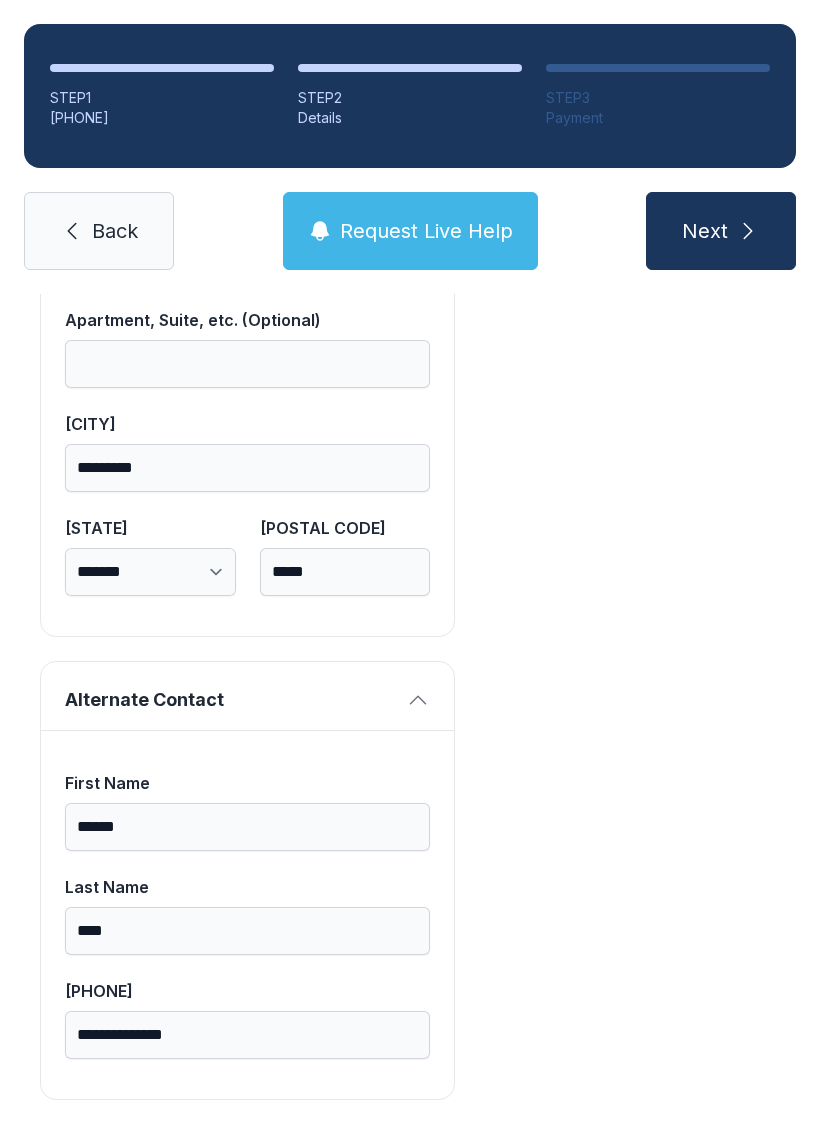 click on "Next" at bounding box center [705, 231] 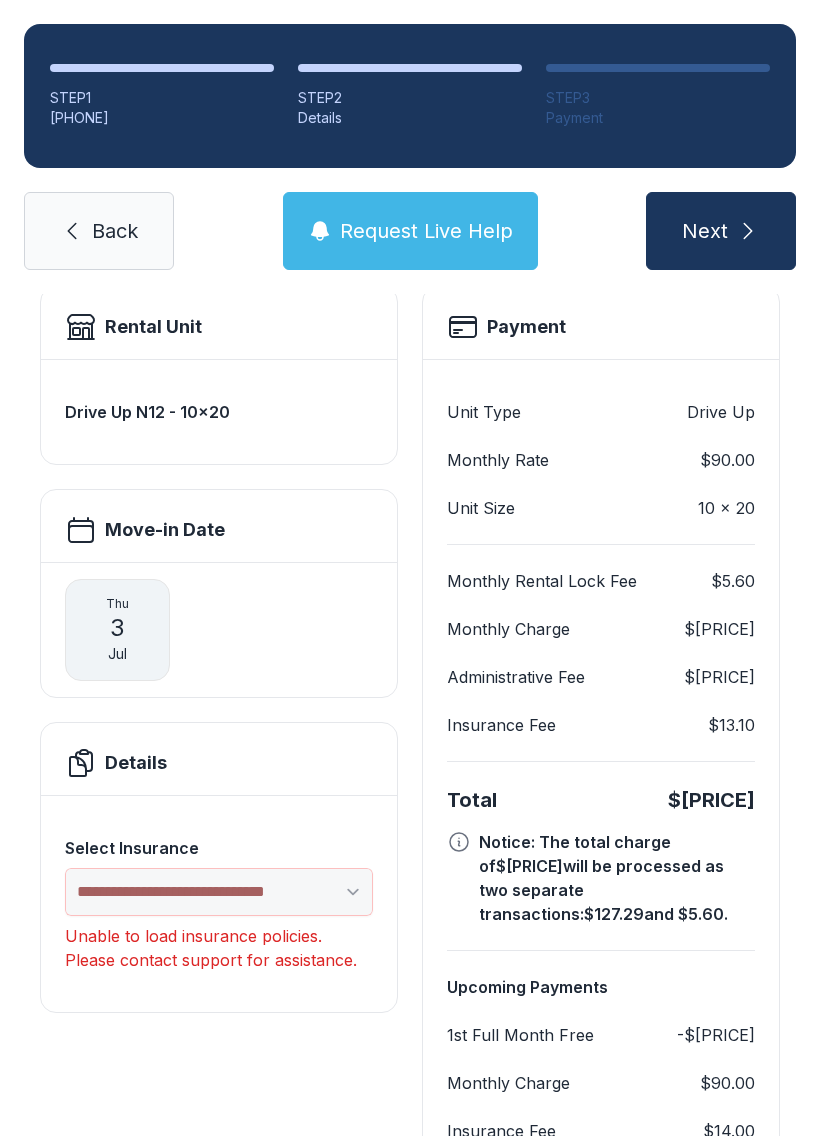 scroll, scrollTop: 126, scrollLeft: 0, axis: vertical 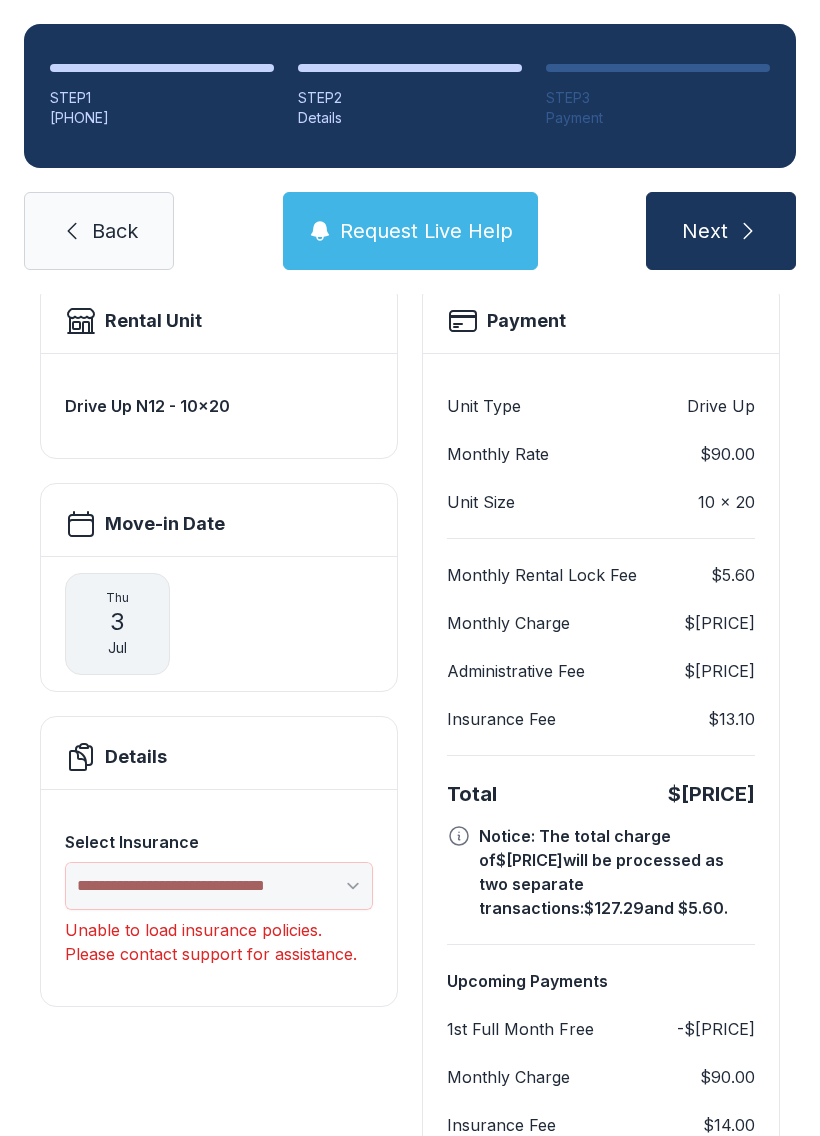 click on "Next" at bounding box center [705, 231] 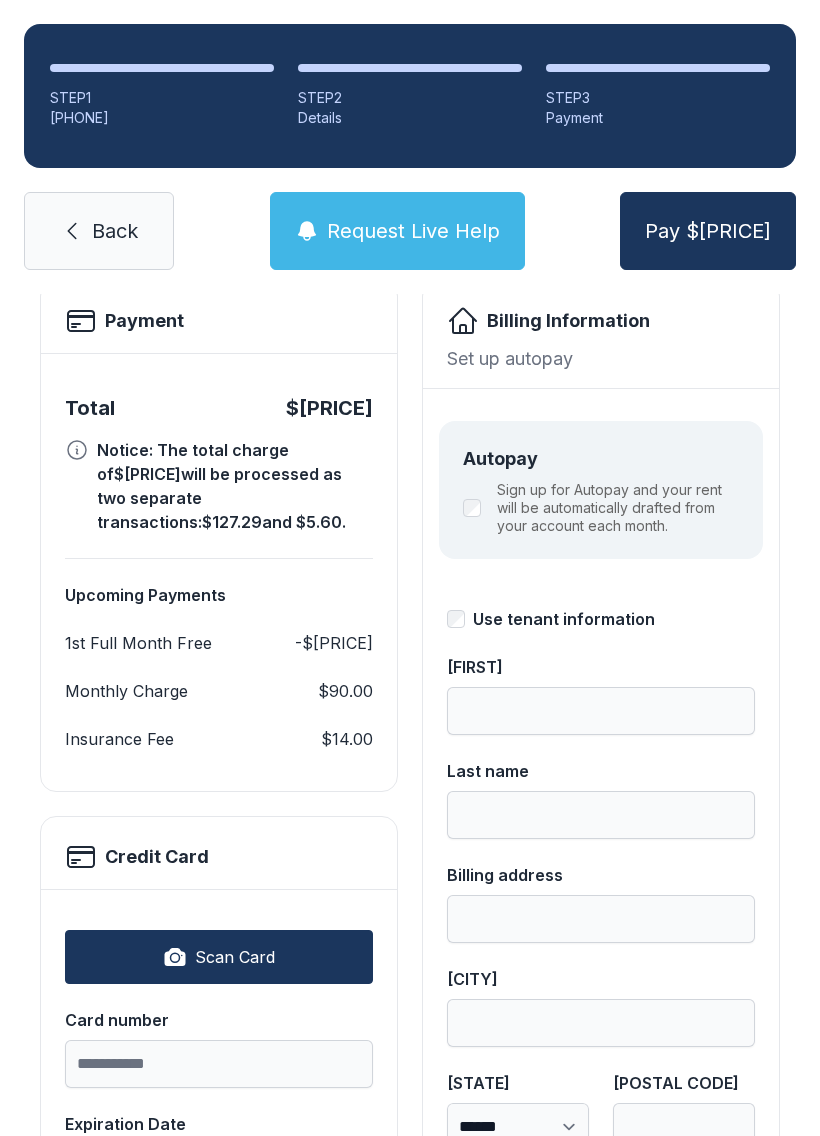 scroll, scrollTop: 0, scrollLeft: 0, axis: both 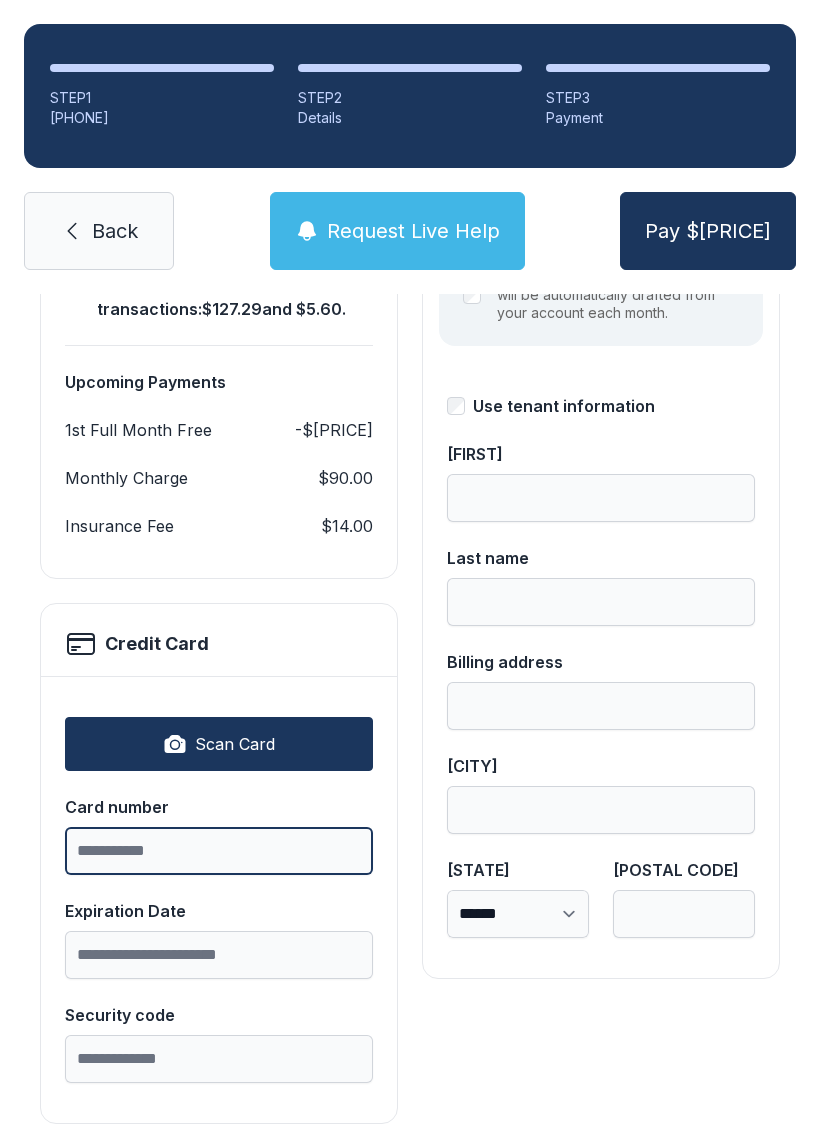 click on "Card number" at bounding box center (219, 851) 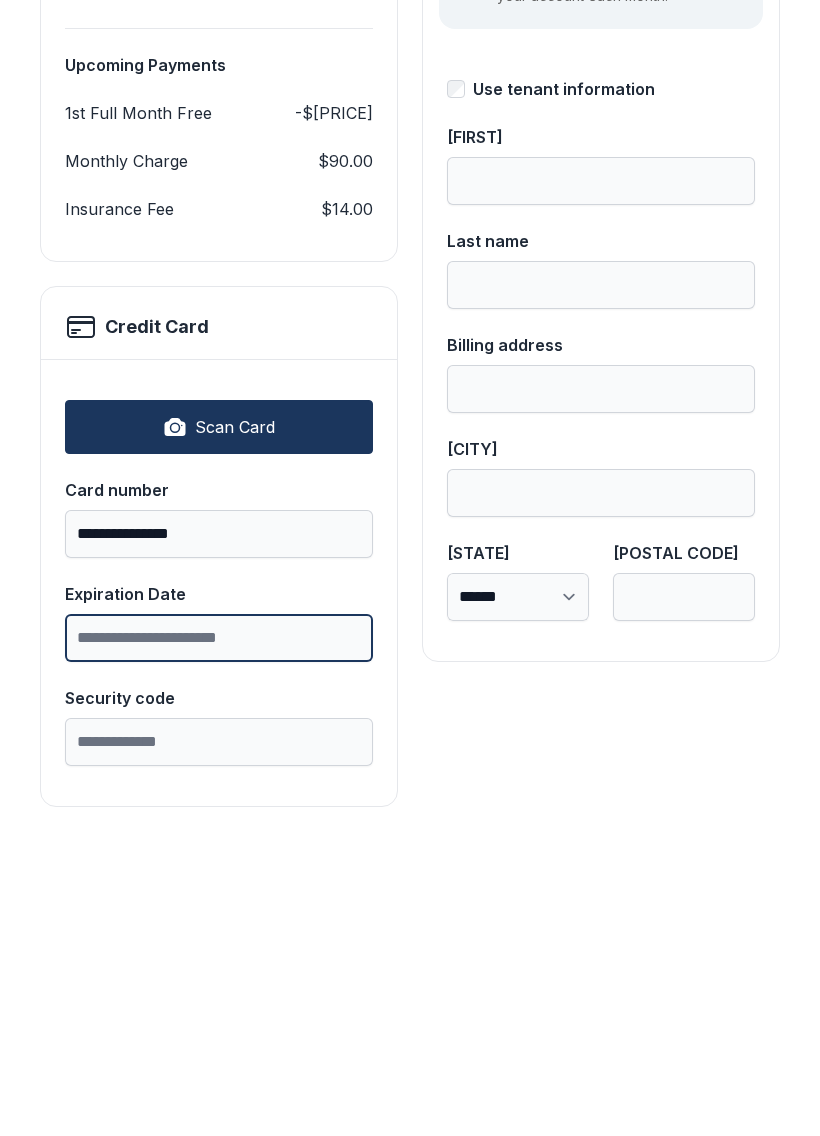 click on "Expiration Date" at bounding box center [219, 955] 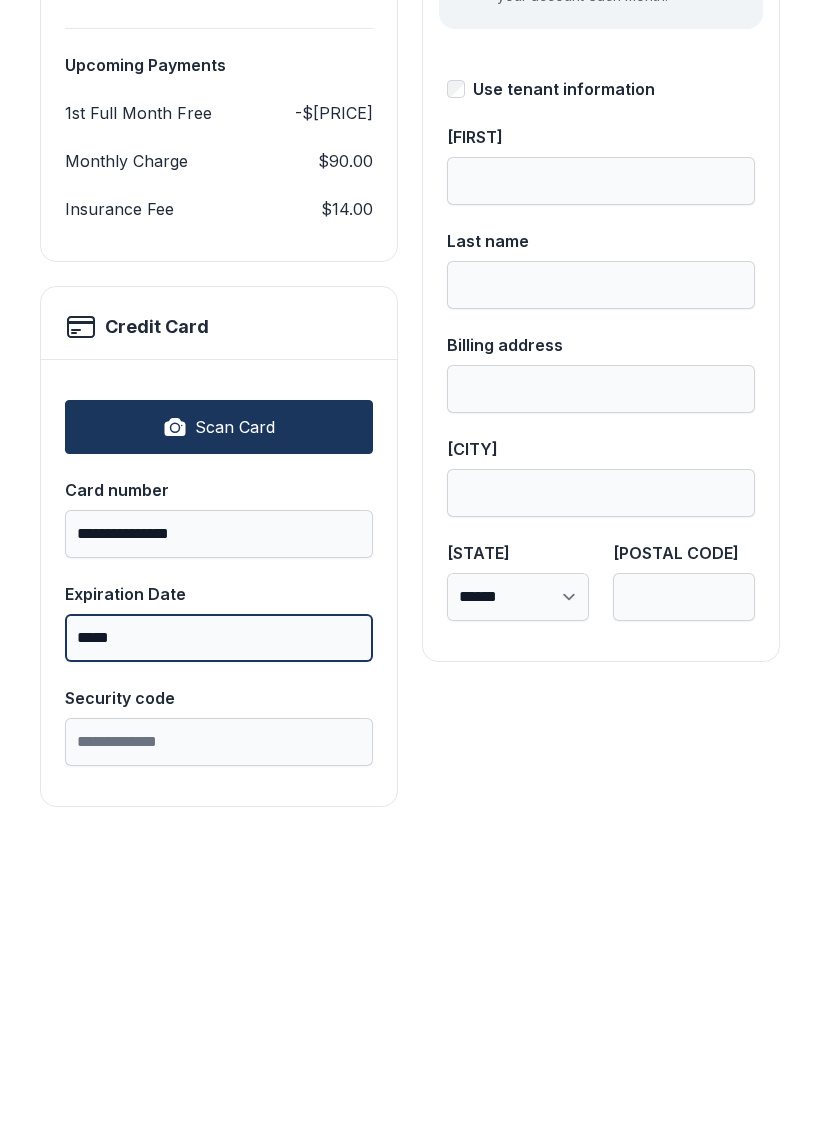 type on "*****" 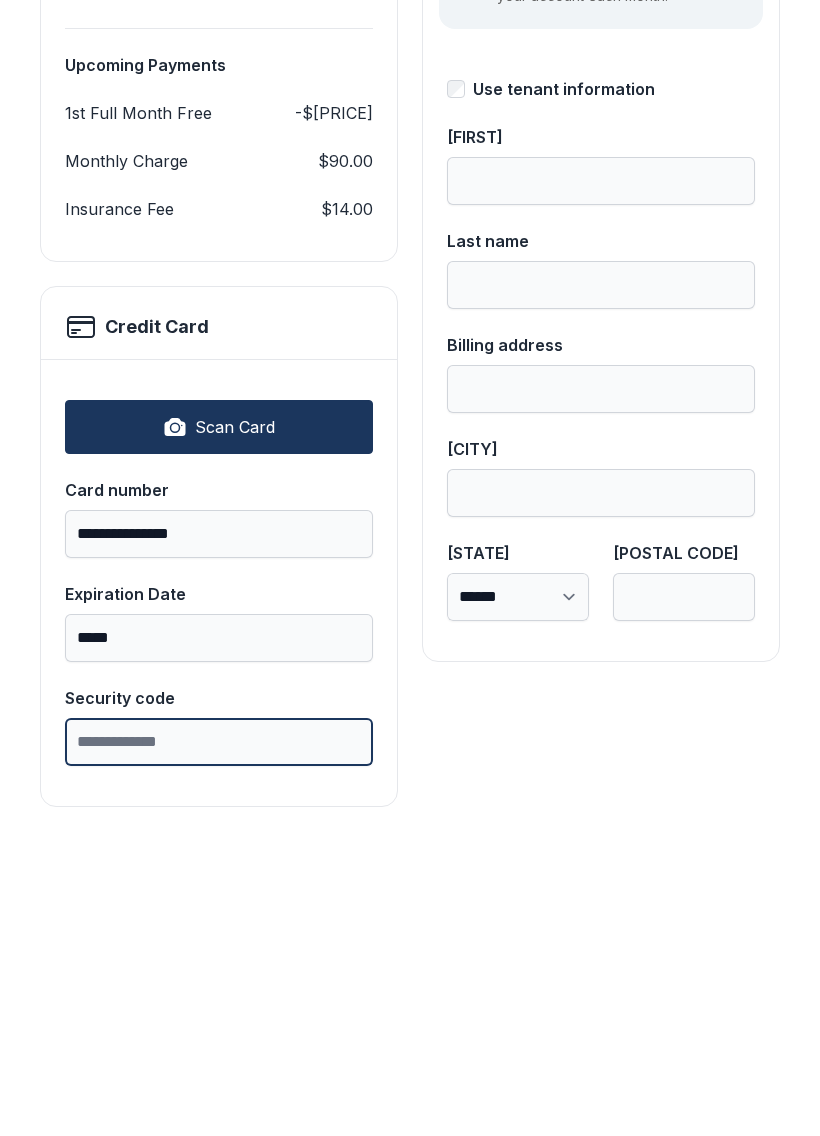click on "Security code" at bounding box center [219, 1059] 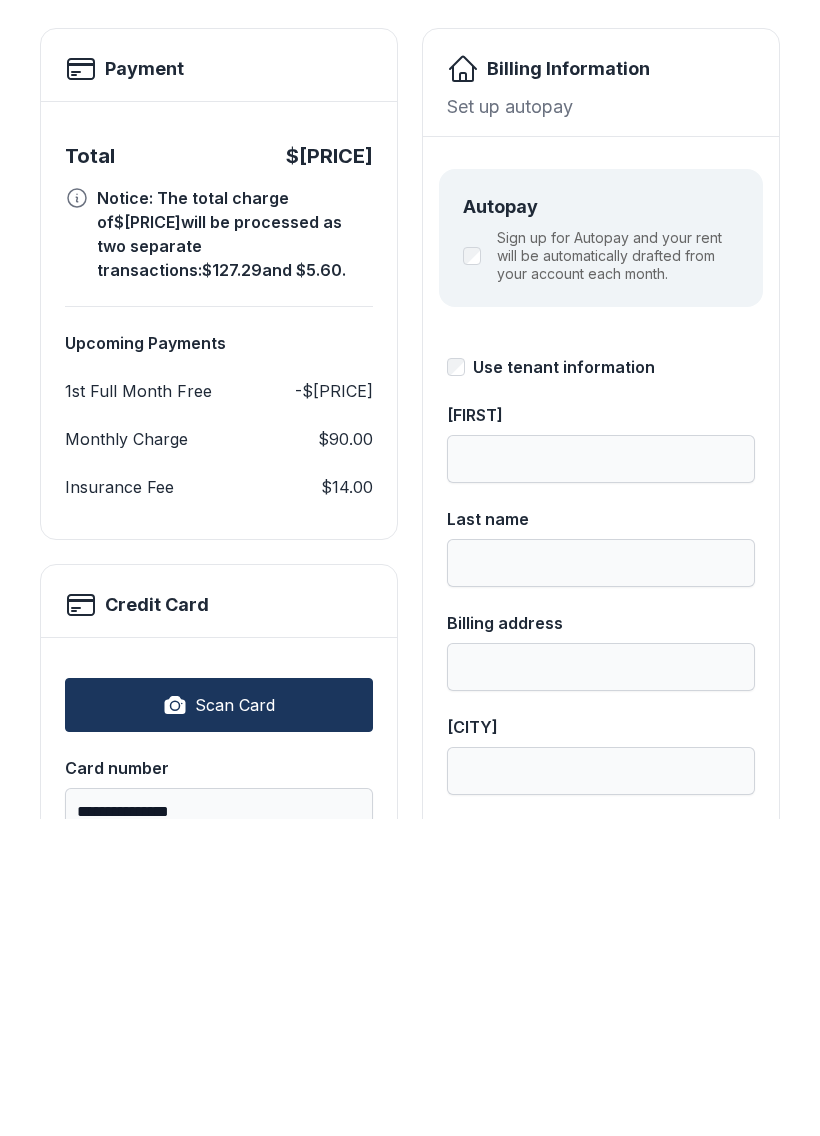 scroll, scrollTop: 75, scrollLeft: 0, axis: vertical 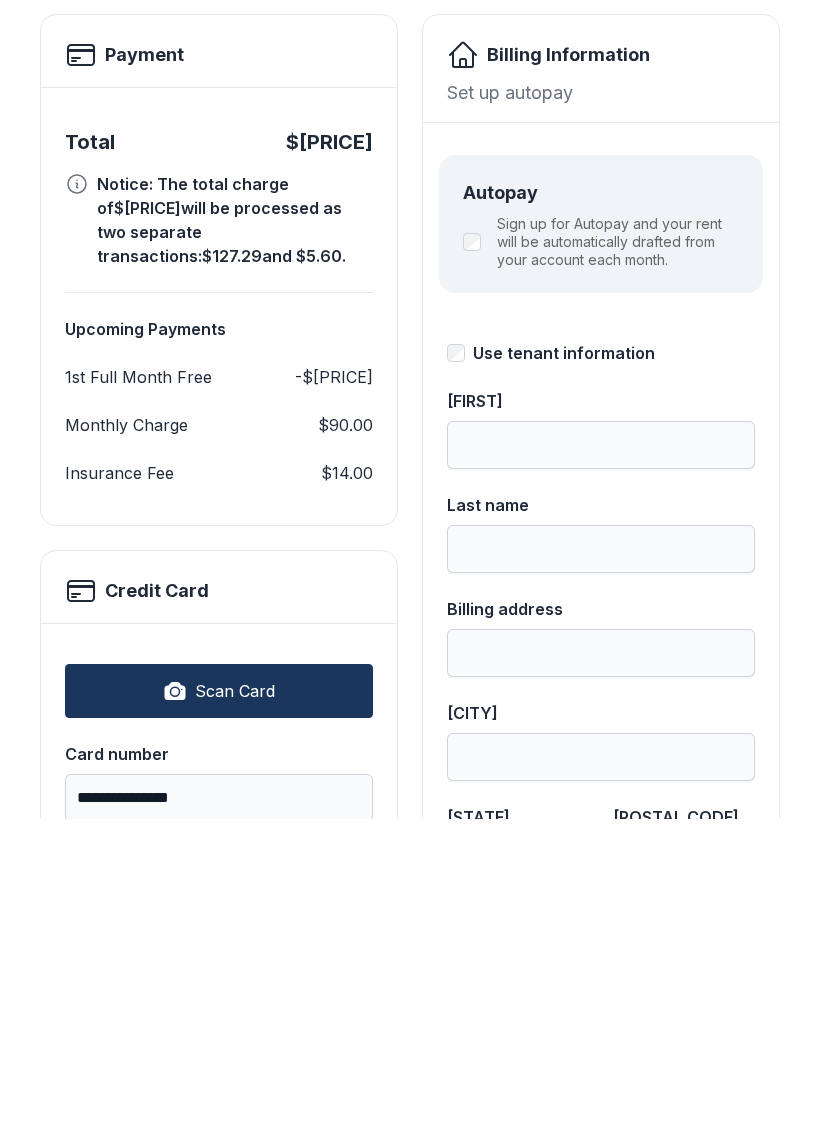 type on "***" 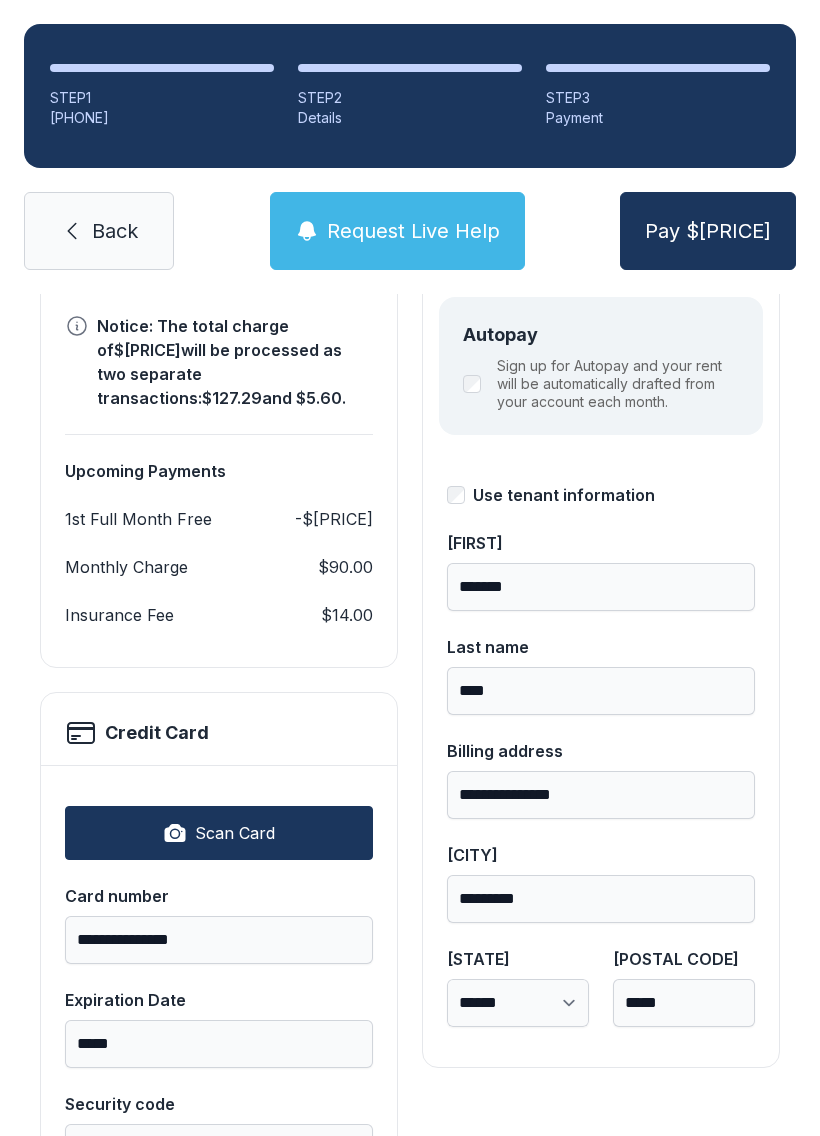 scroll, scrollTop: 260, scrollLeft: 0, axis: vertical 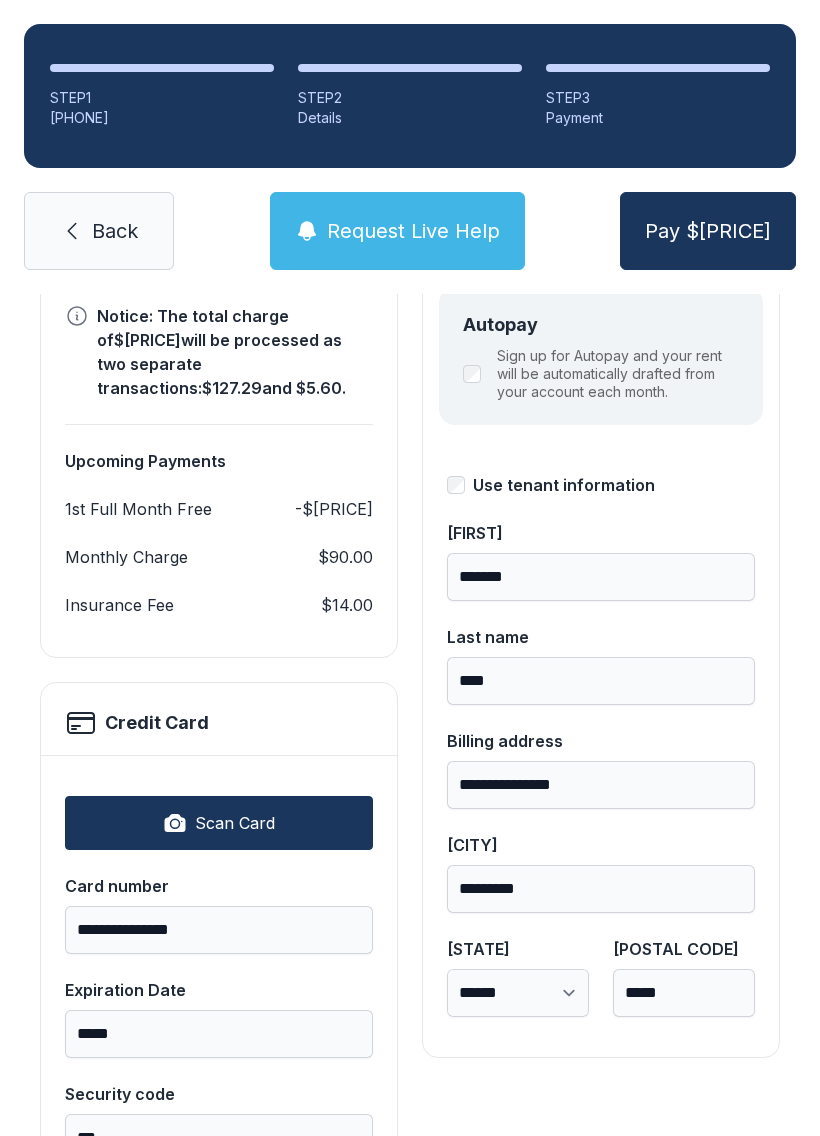 click on "First name *******" at bounding box center [219, 914] 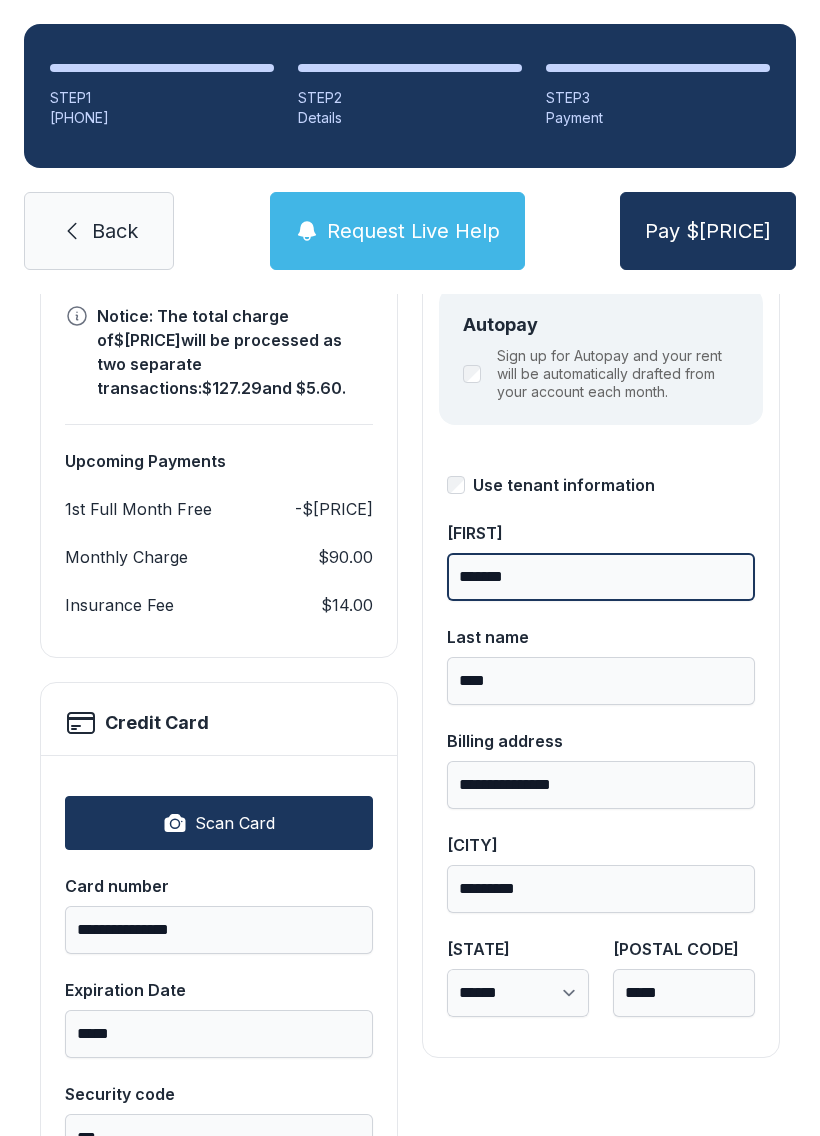 type on "*******" 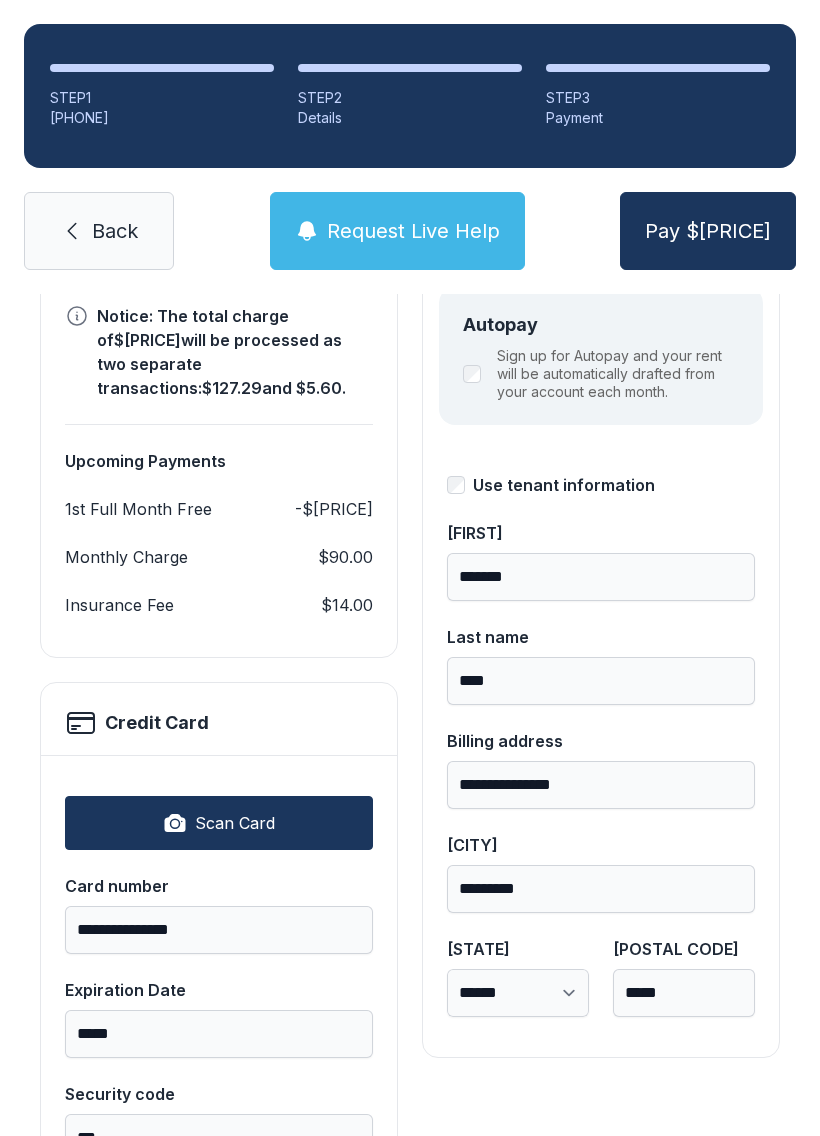 click on "Pay $[PRICE]" at bounding box center (708, 231) 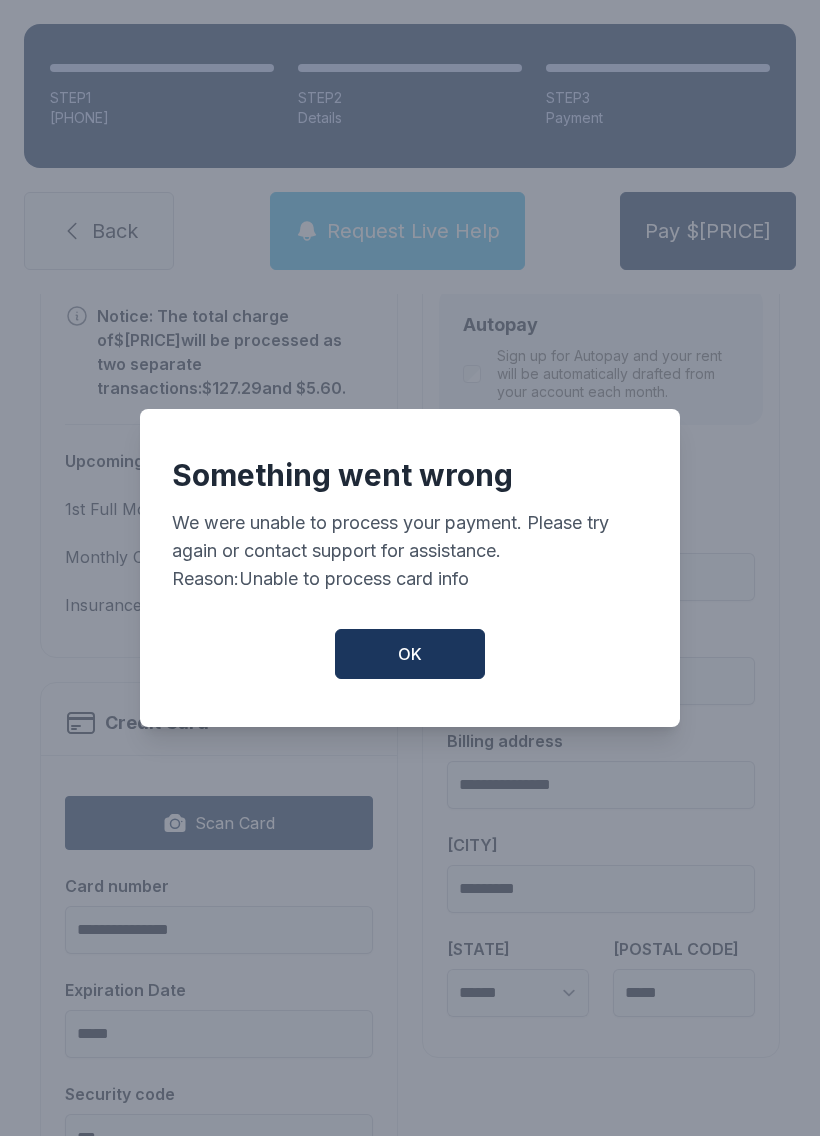 click on "OK" at bounding box center (410, 654) 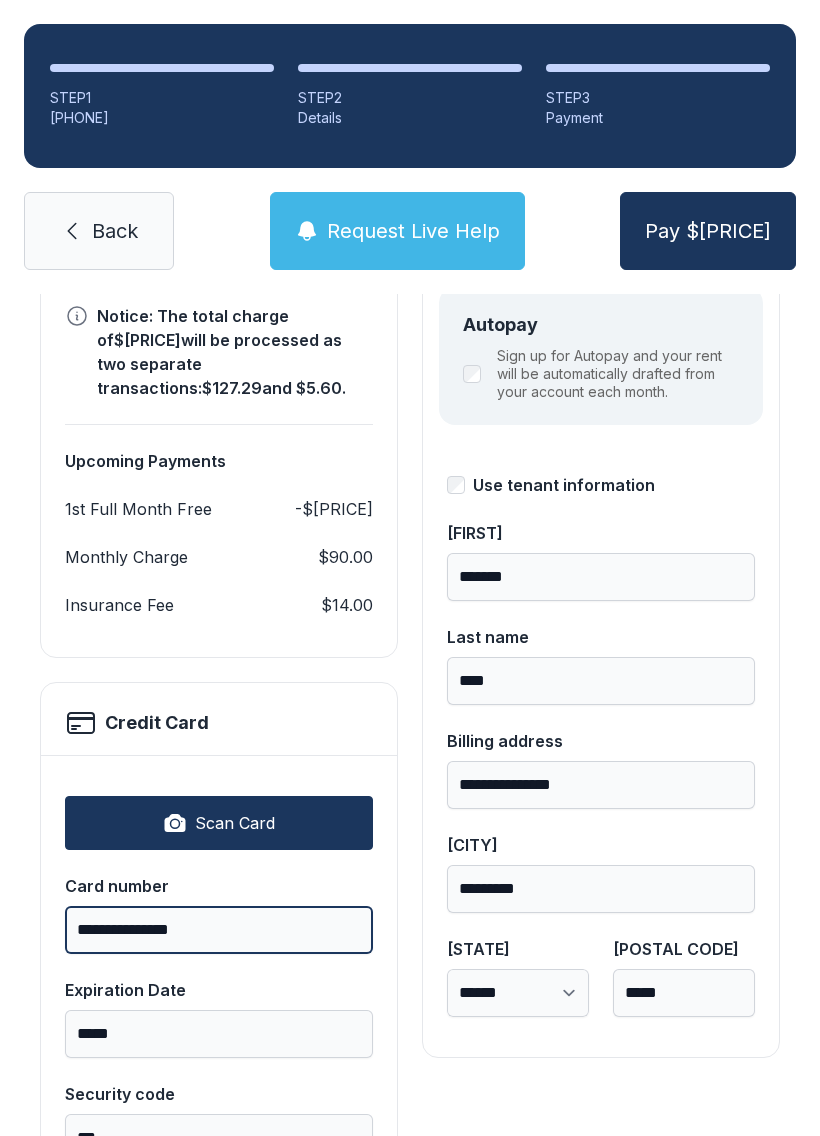click on "**********" at bounding box center [219, 930] 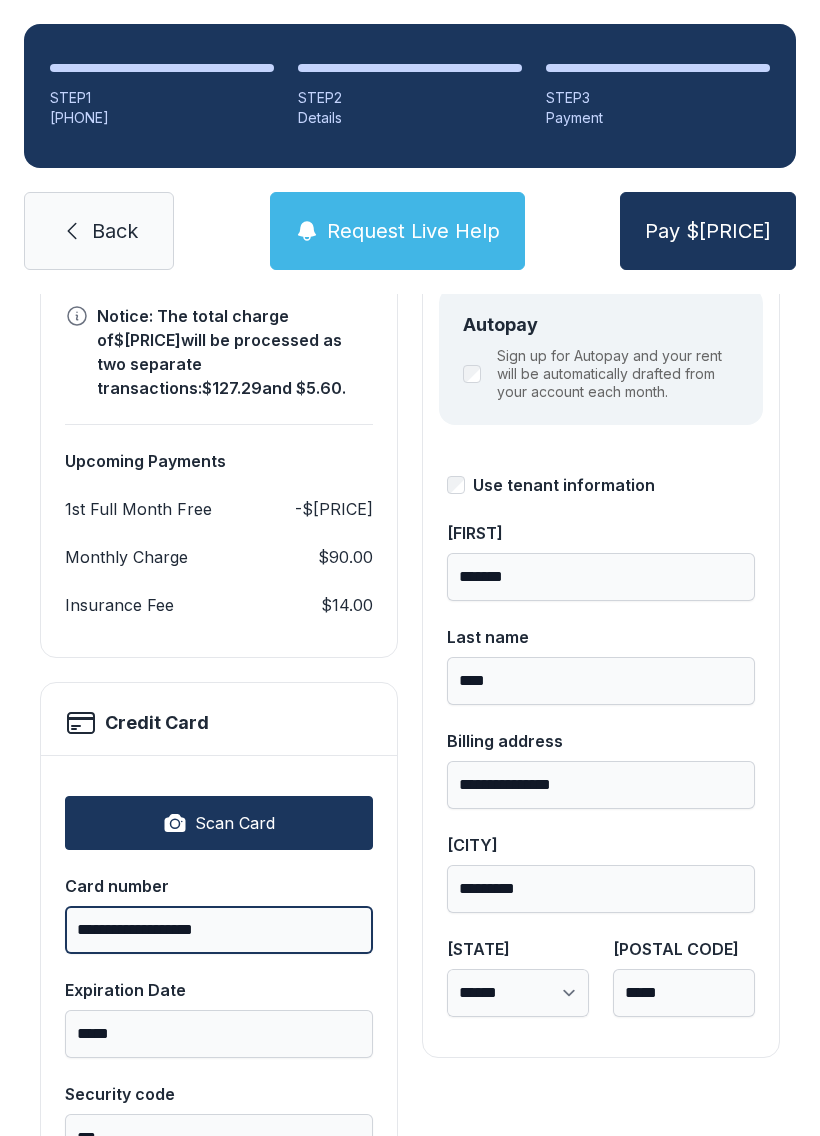 type on "**********" 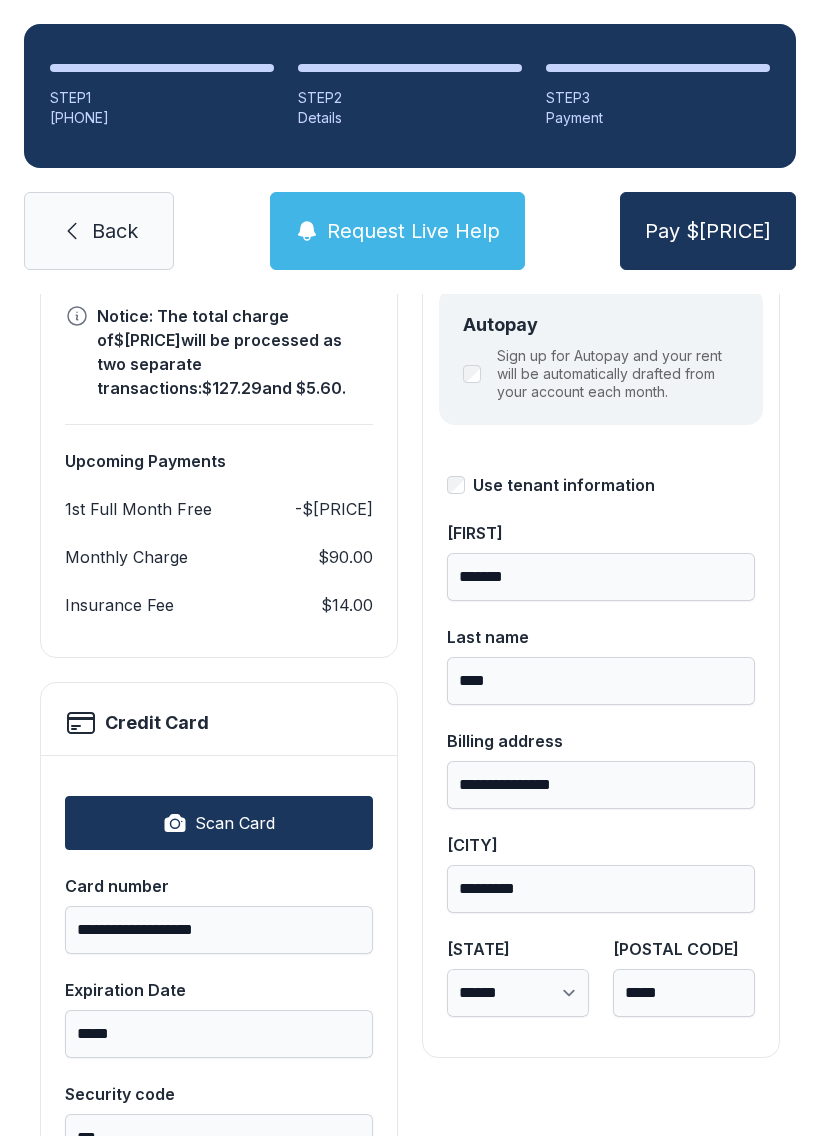 click on "Pay $[PRICE]" at bounding box center [708, 231] 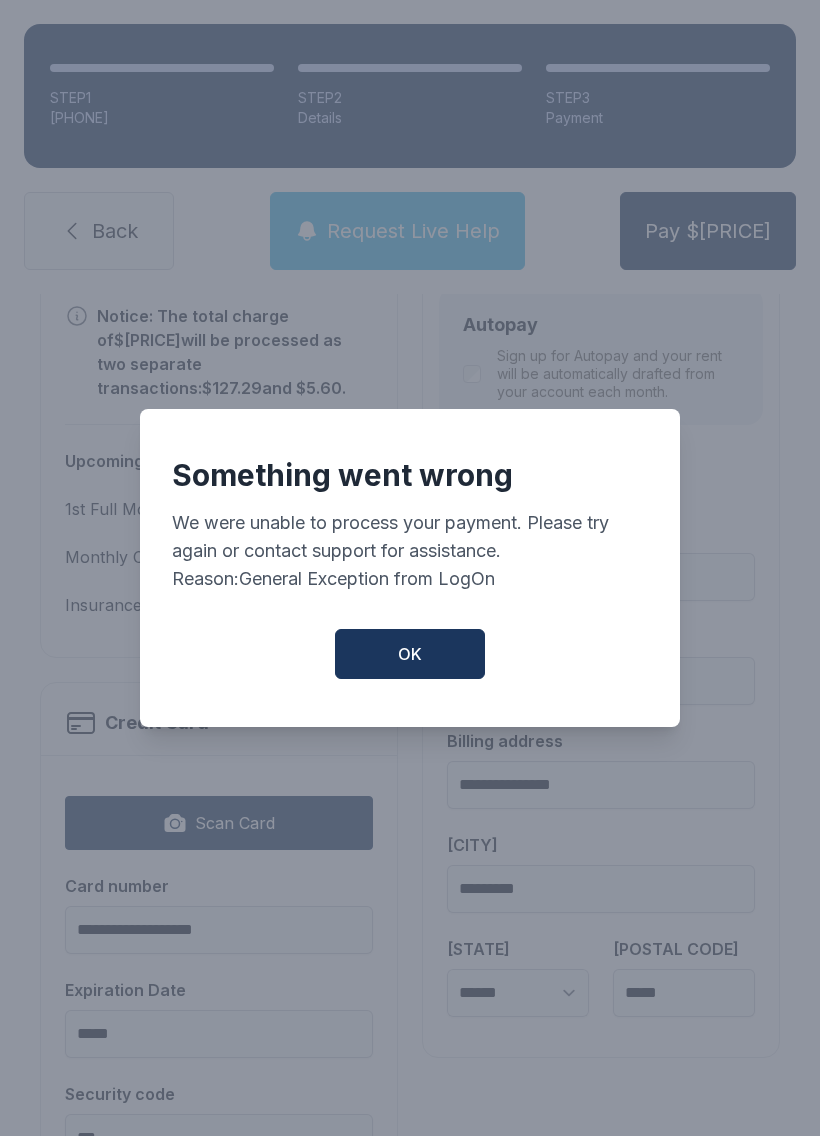 click on "OK" at bounding box center [410, 654] 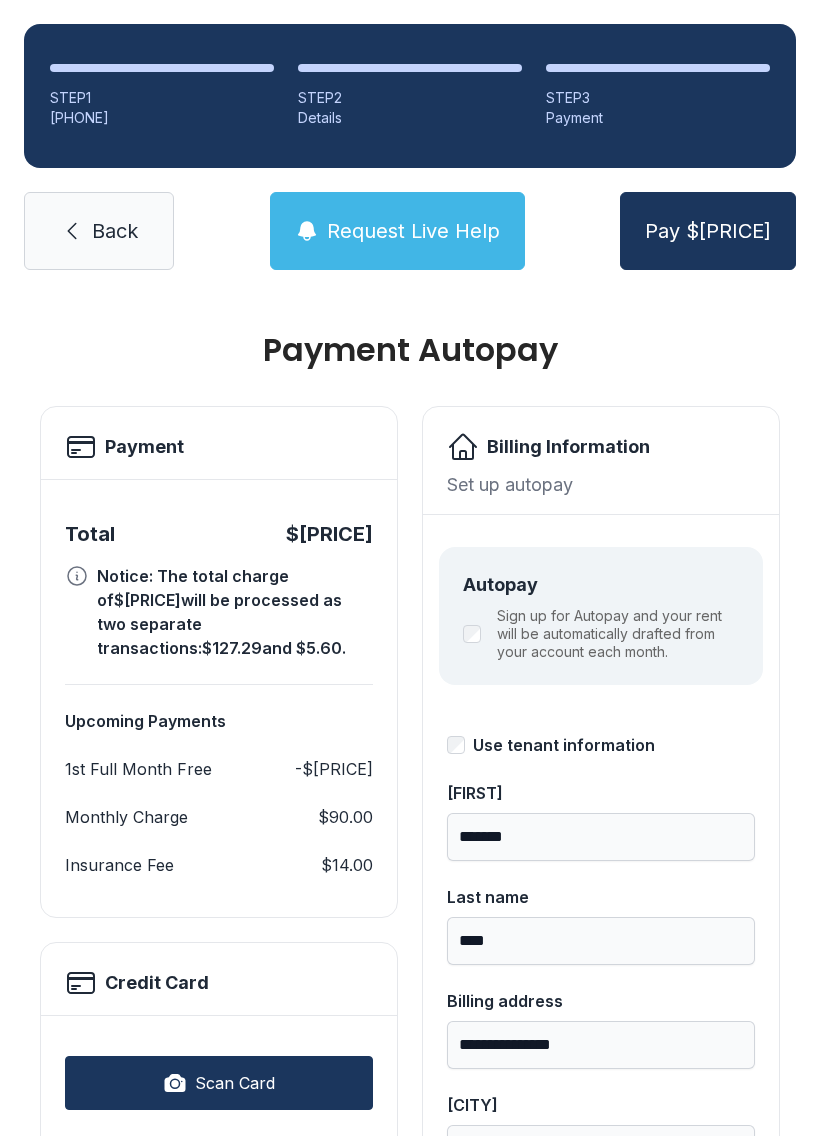 scroll, scrollTop: 0, scrollLeft: 0, axis: both 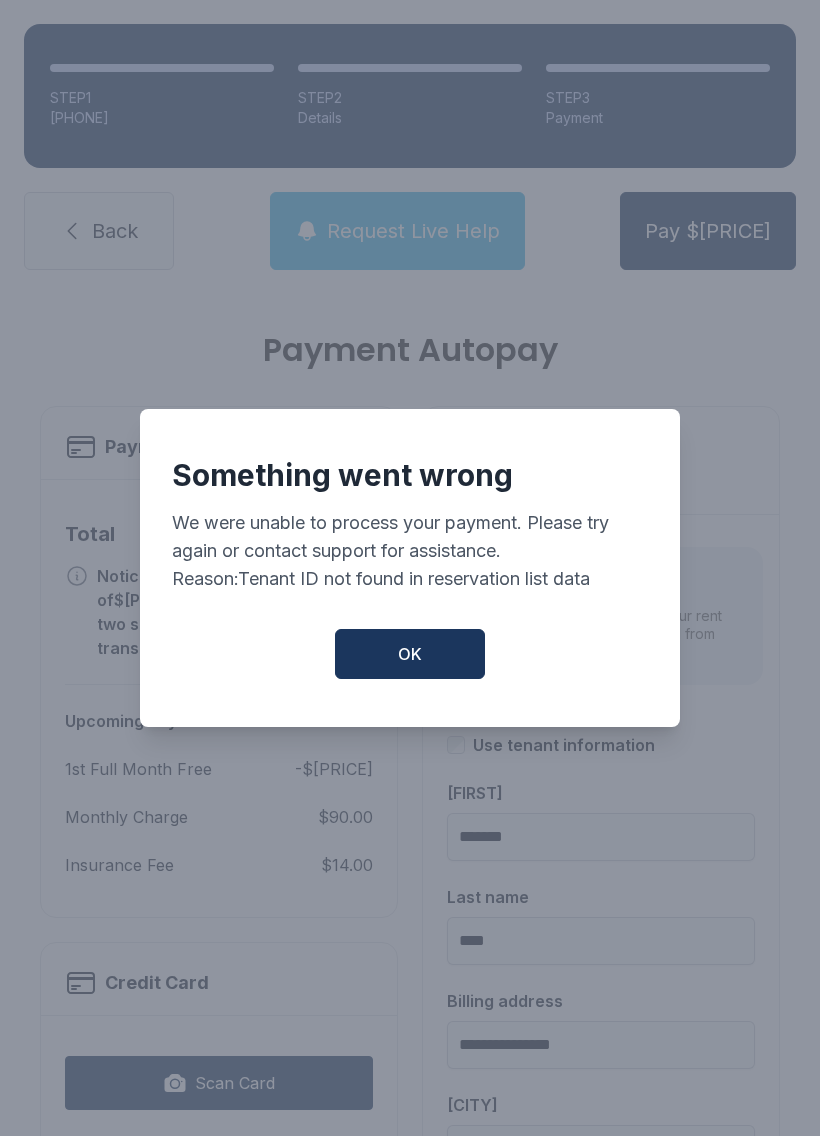 click on "OK" at bounding box center (410, 654) 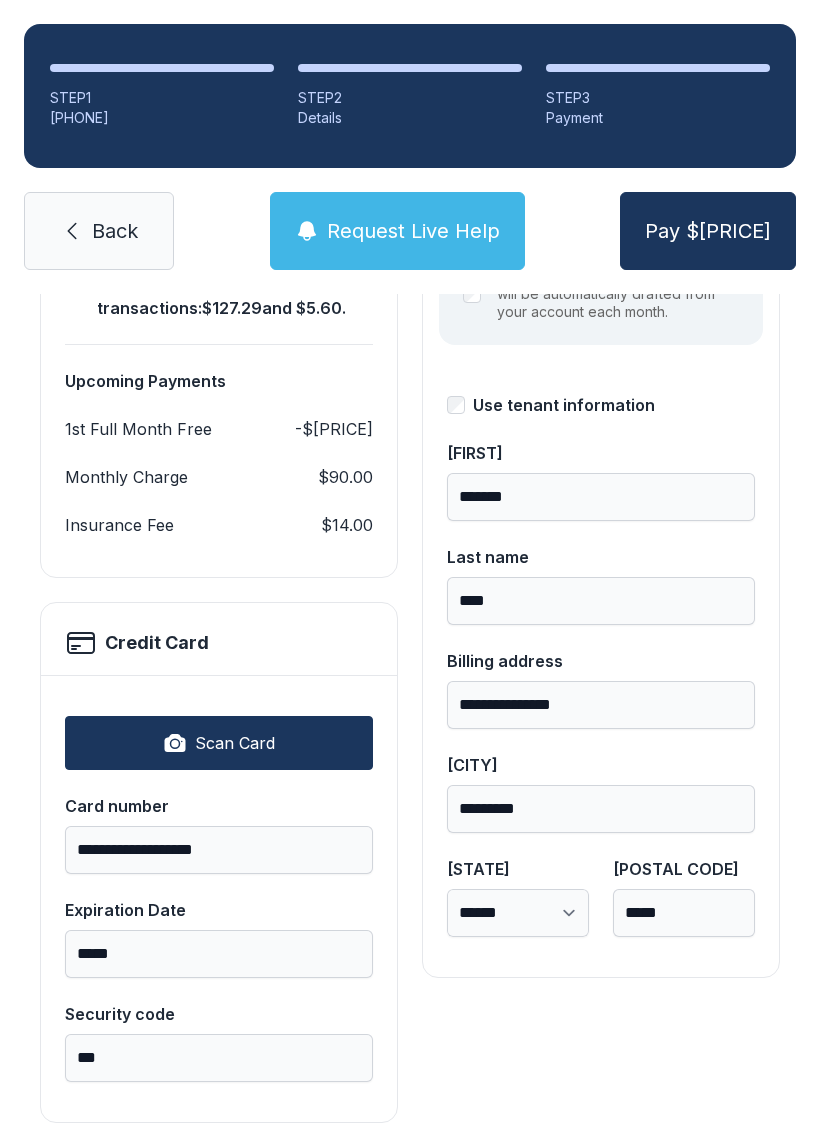 scroll, scrollTop: 339, scrollLeft: 0, axis: vertical 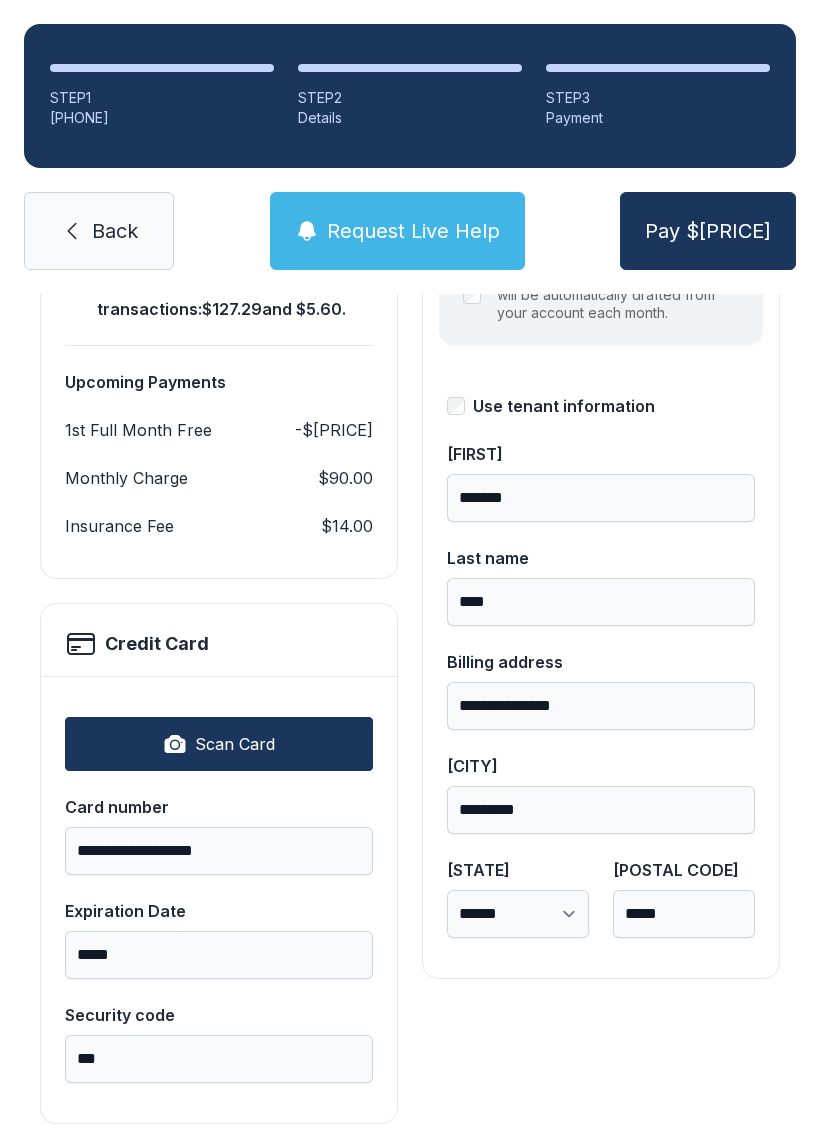 click on "**********" at bounding box center (410, 579) 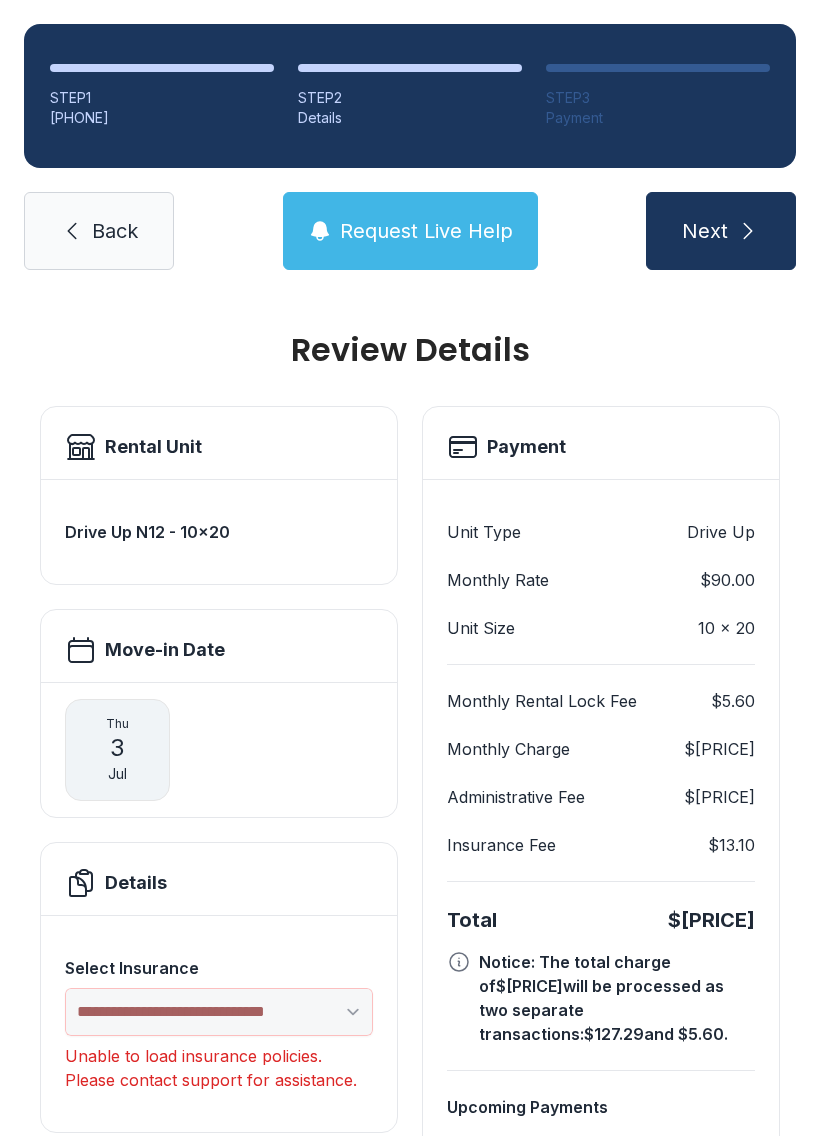 click at bounding box center (72, 231) 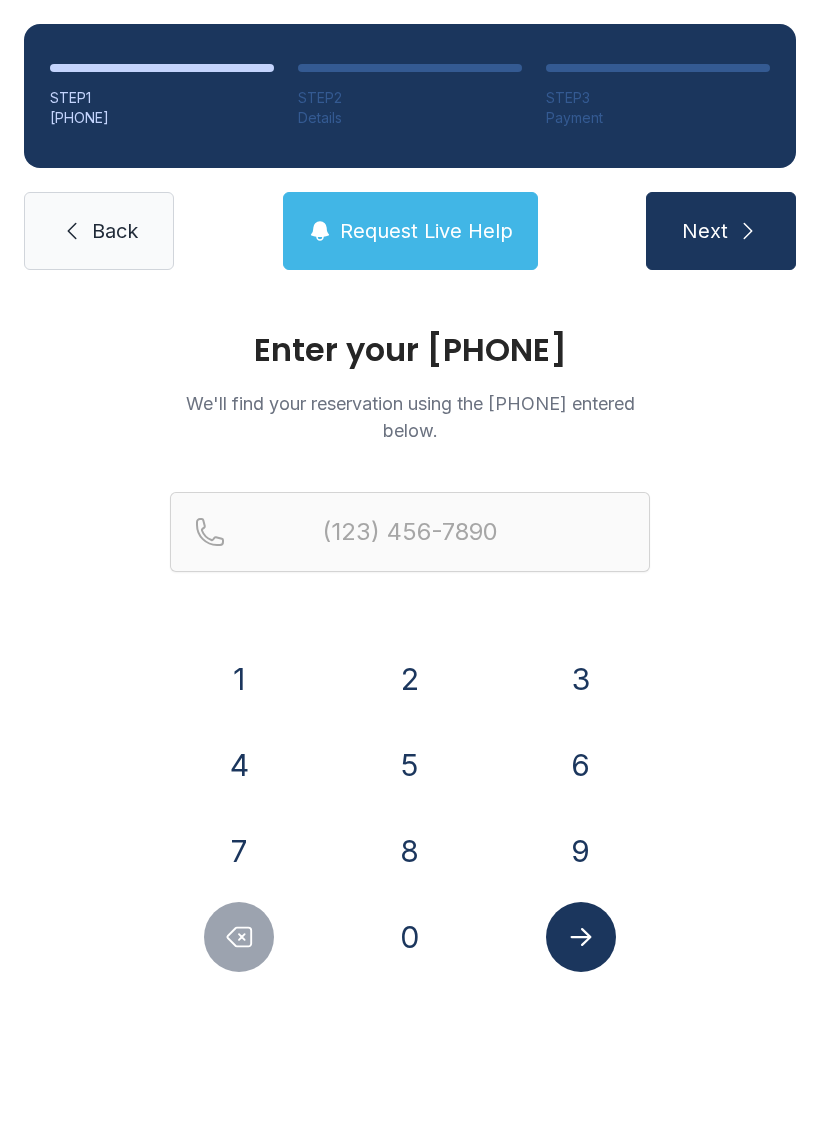 click on "6" at bounding box center (239, 679) 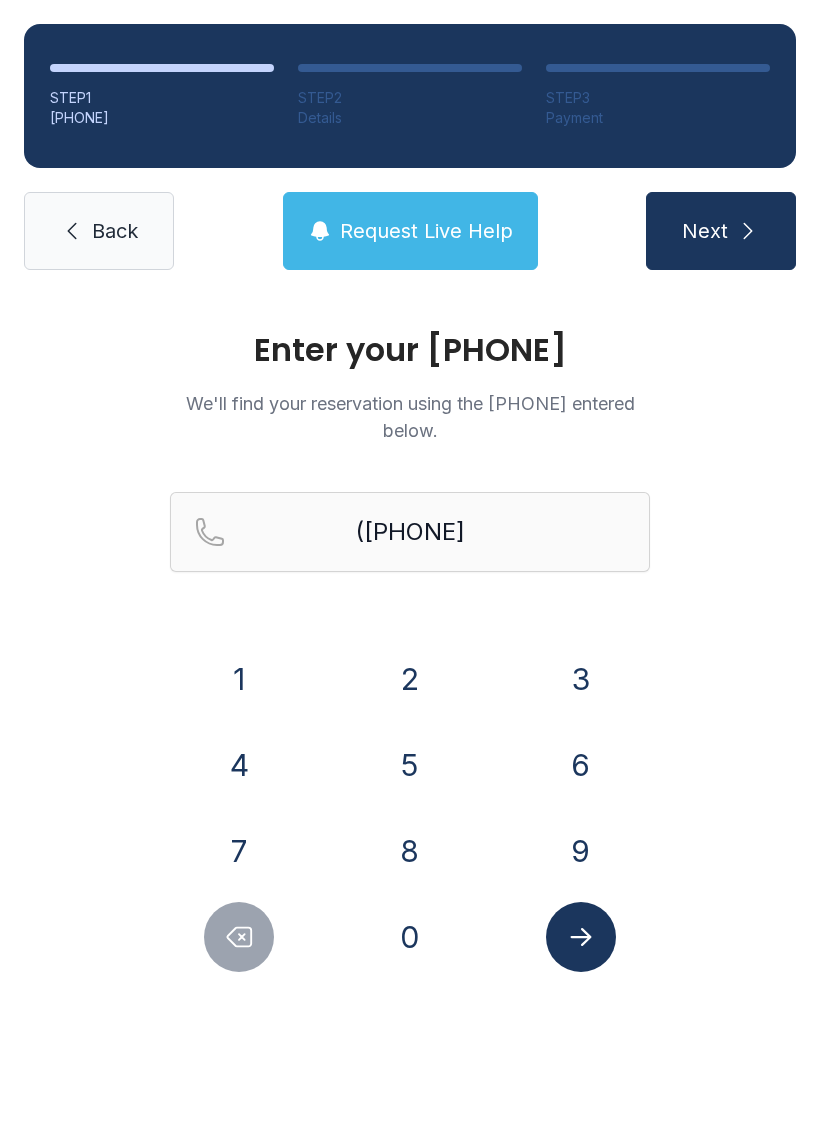 click on "7" at bounding box center [239, 679] 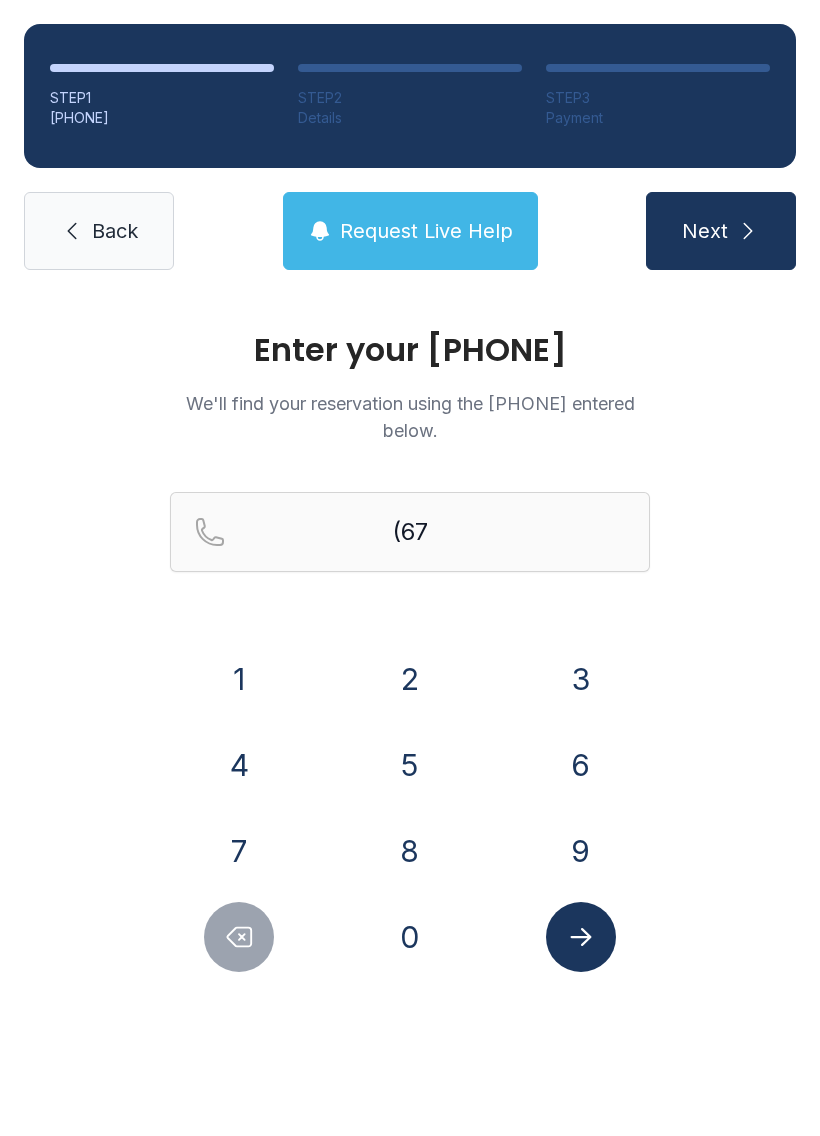 click on "8" at bounding box center (239, 679) 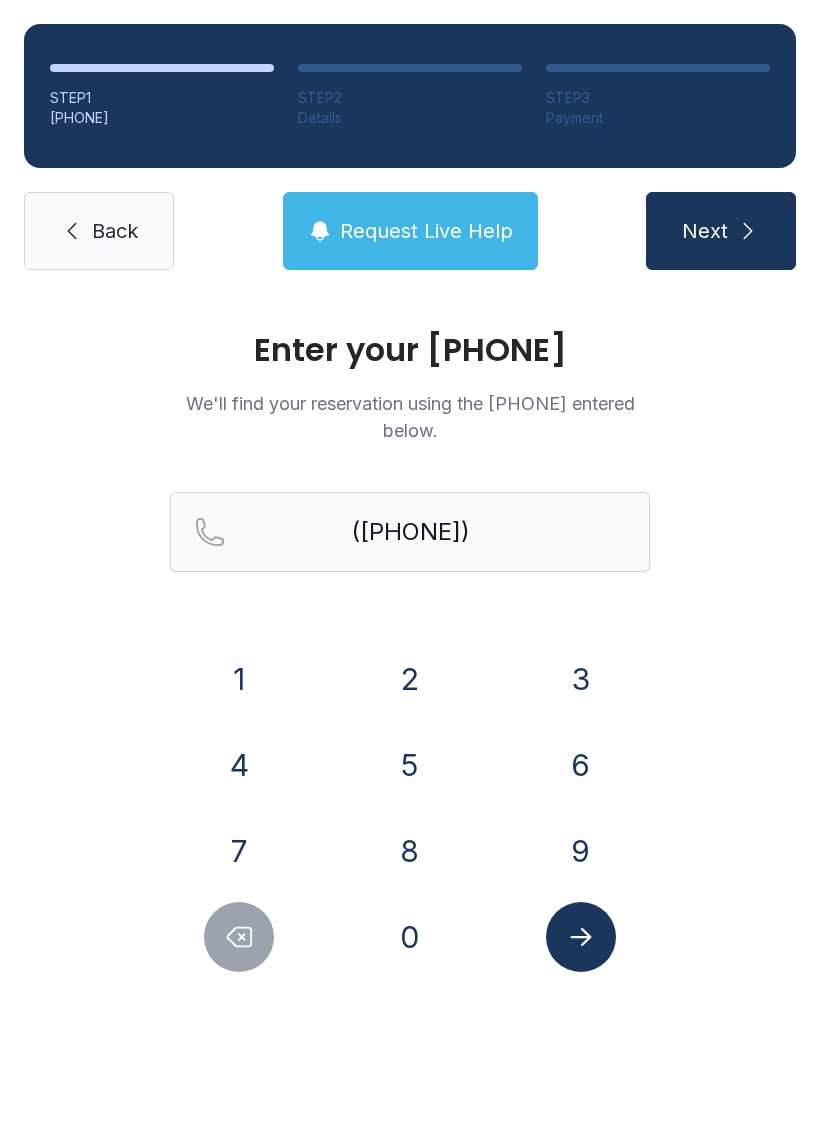 click on "6" at bounding box center (239, 679) 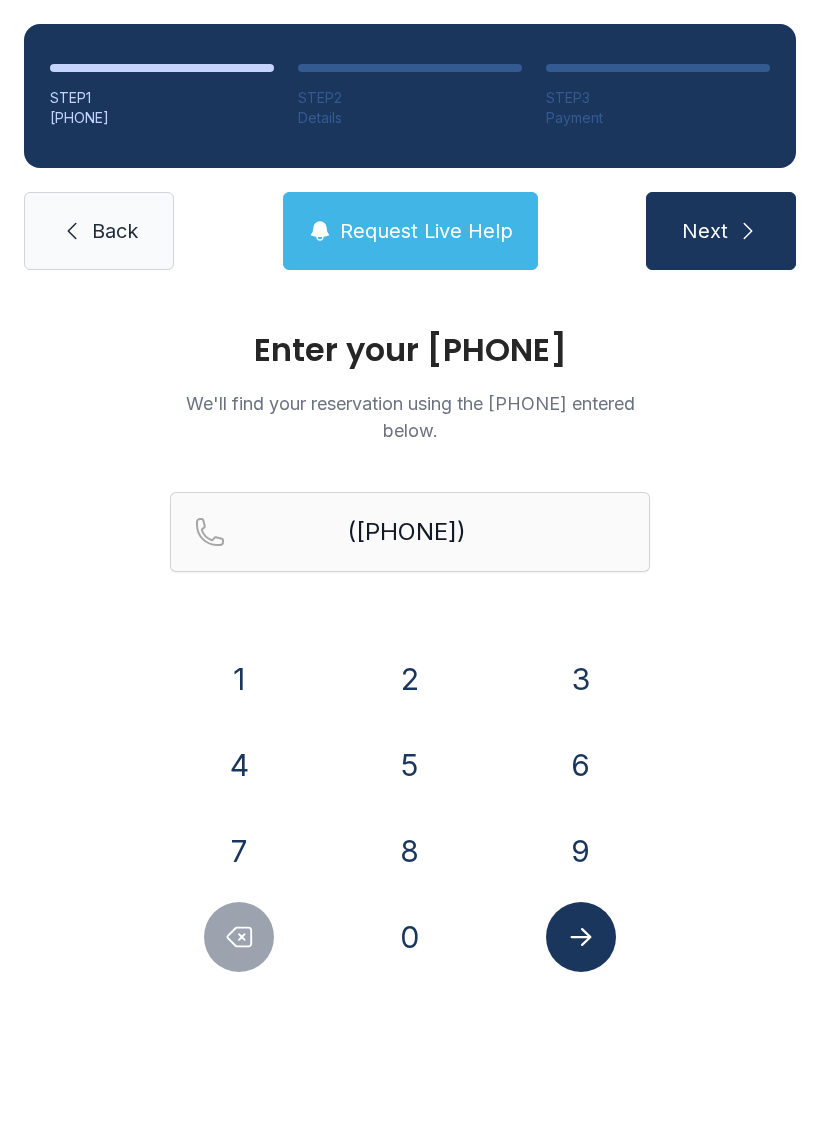 click on "0" at bounding box center [239, 679] 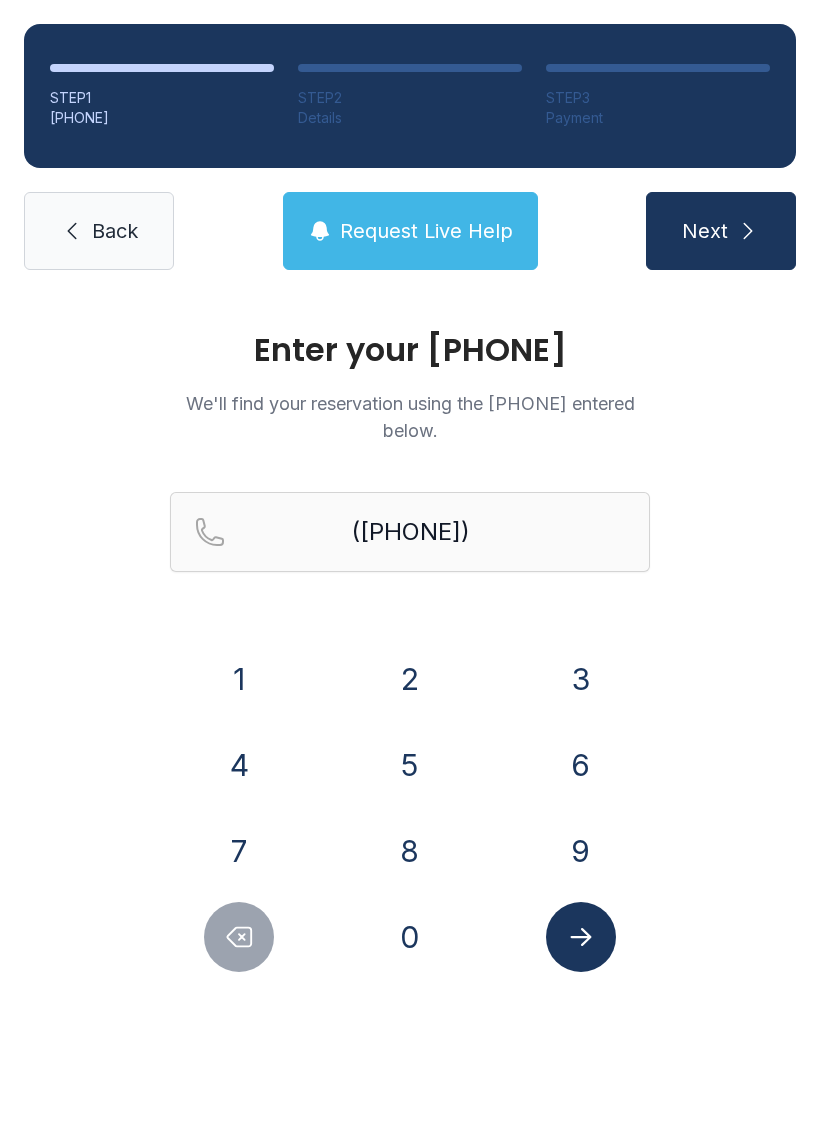 click on "7" at bounding box center (239, 679) 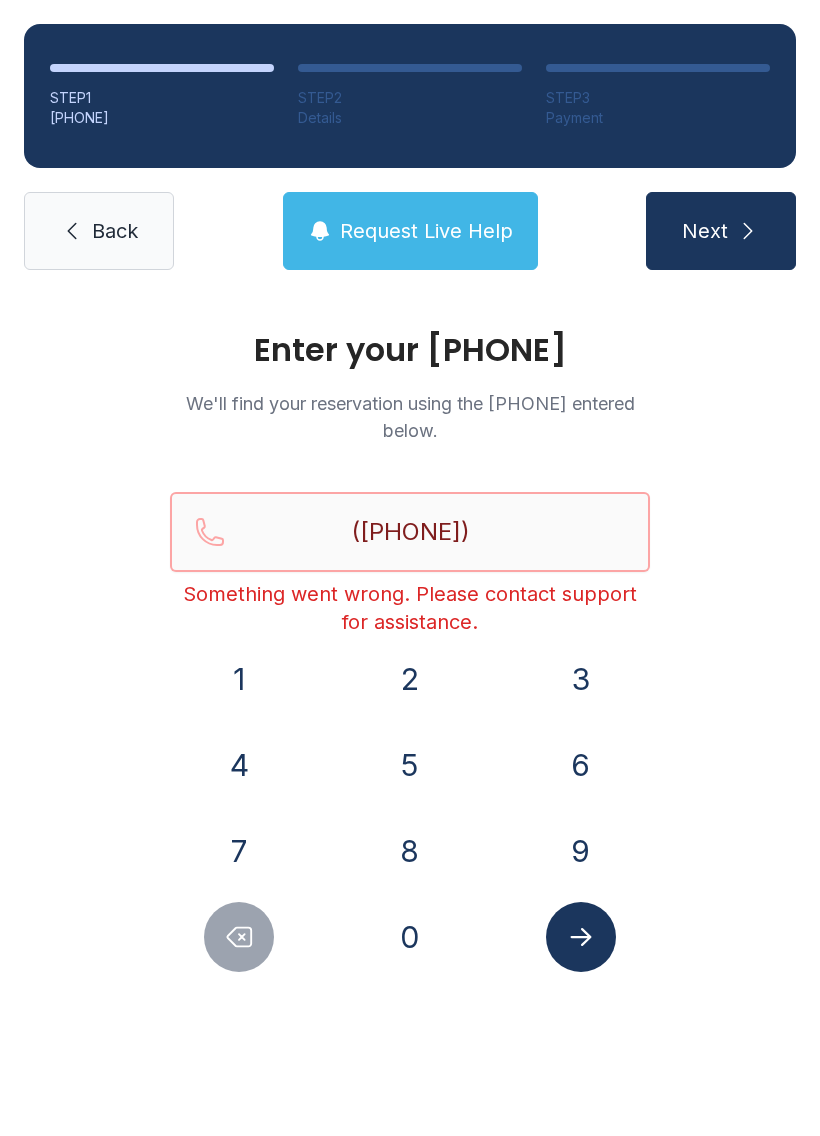 click on "([PHONE])" at bounding box center [410, 532] 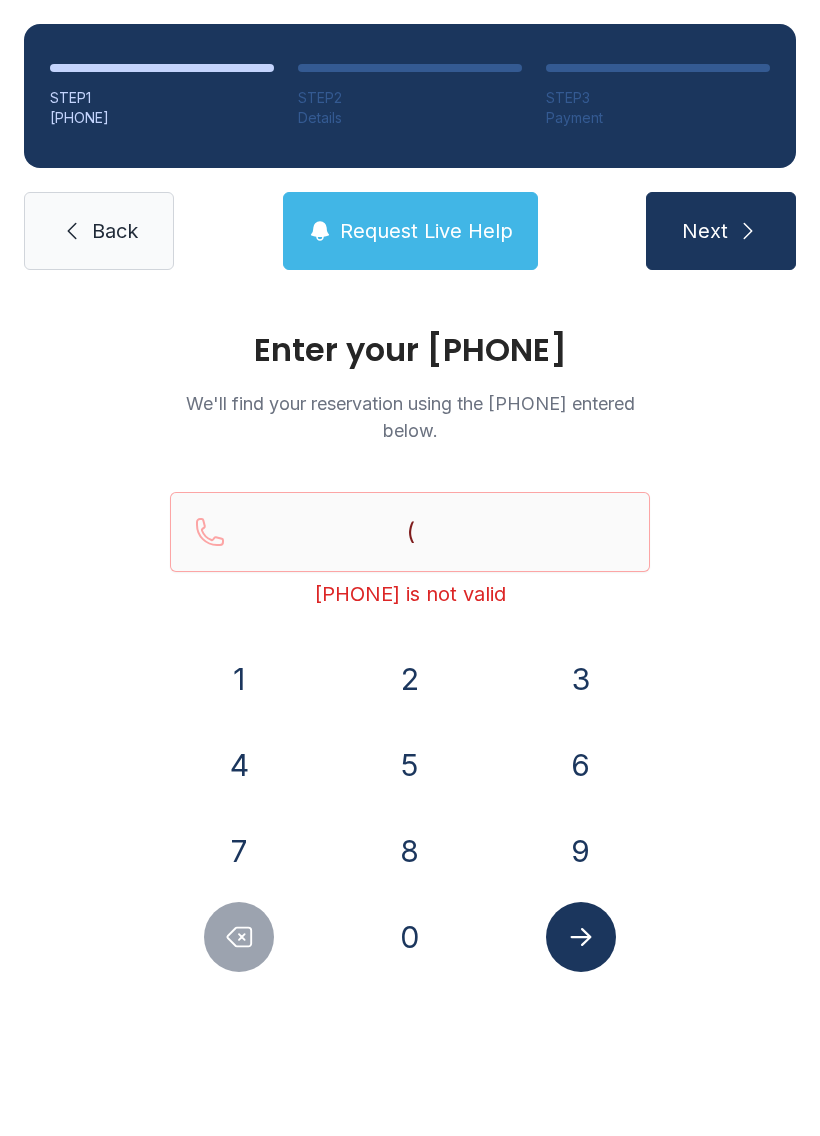 click at bounding box center [72, 231] 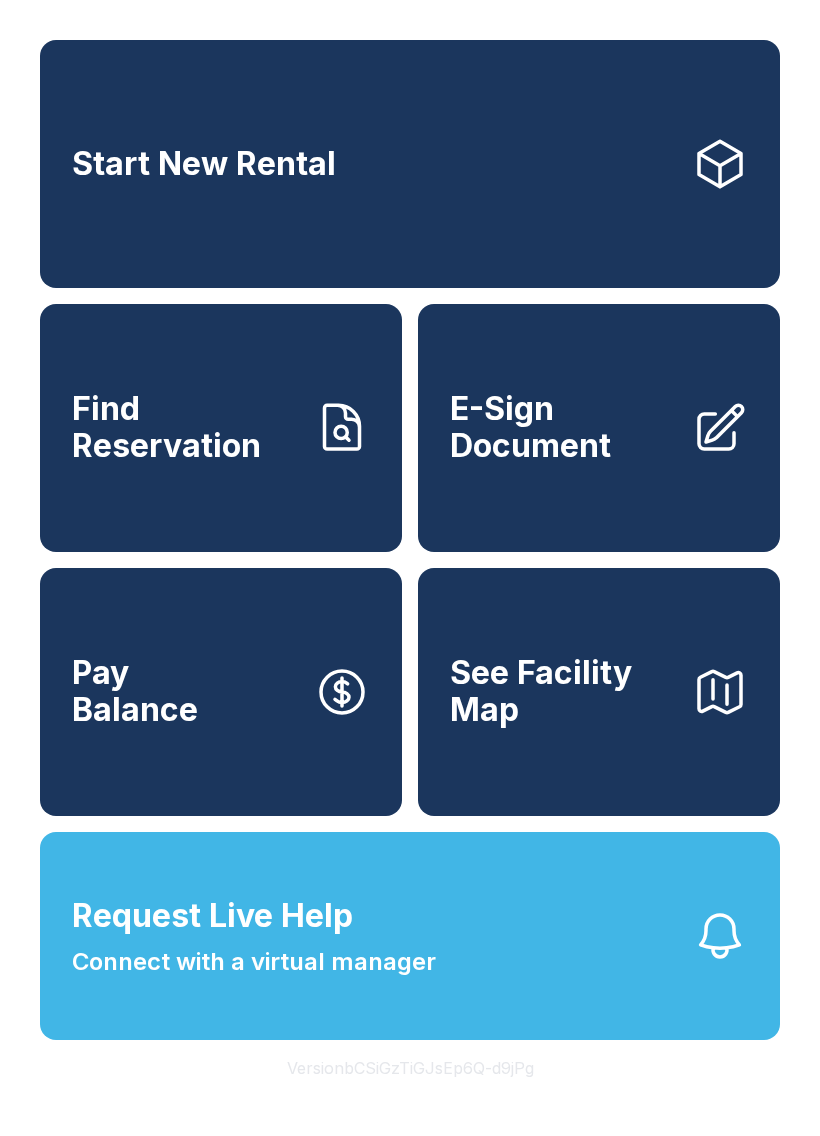 click on "E-Sign Document" at bounding box center (563, 427) 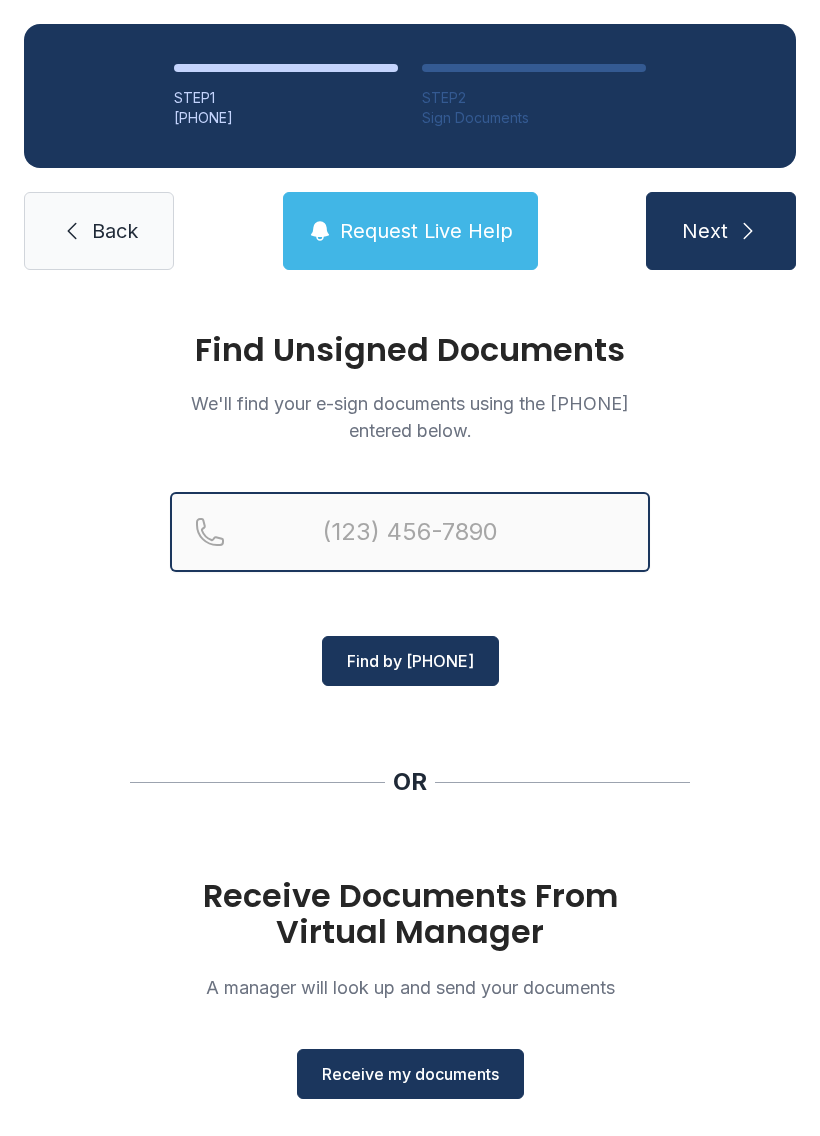click at bounding box center [410, 532] 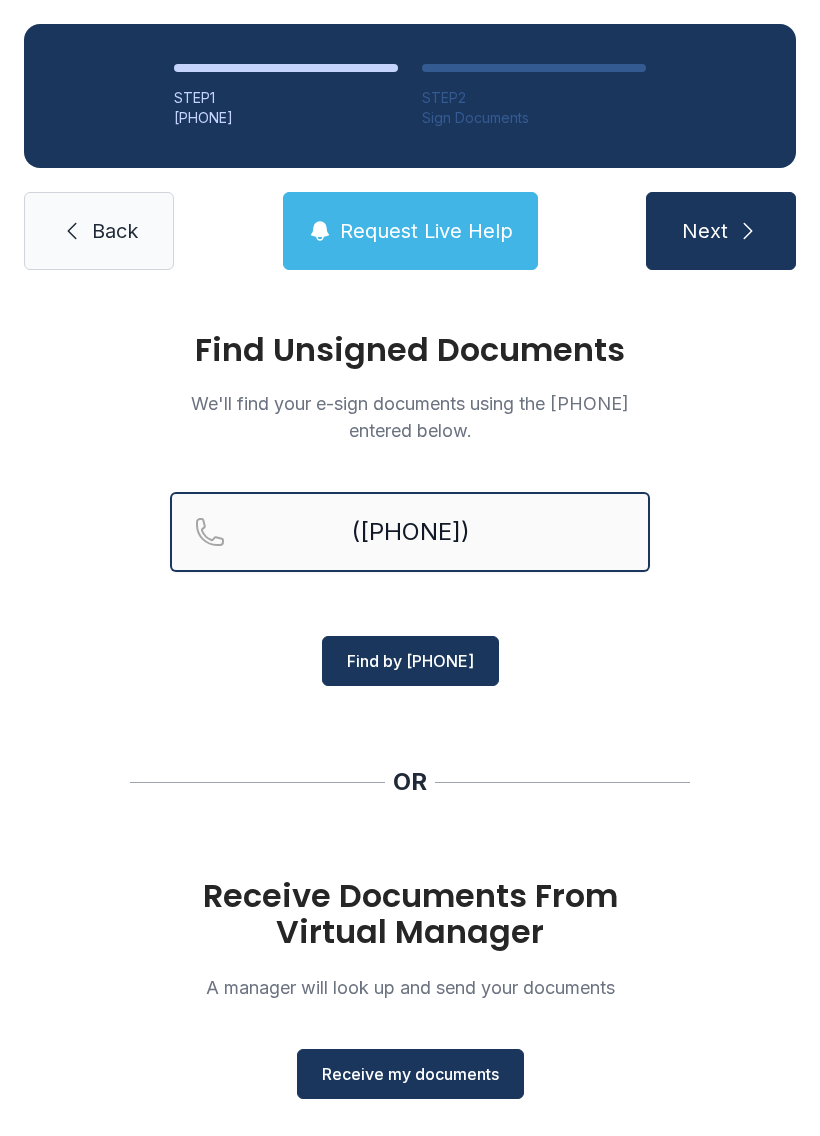 type on "([PHONE])" 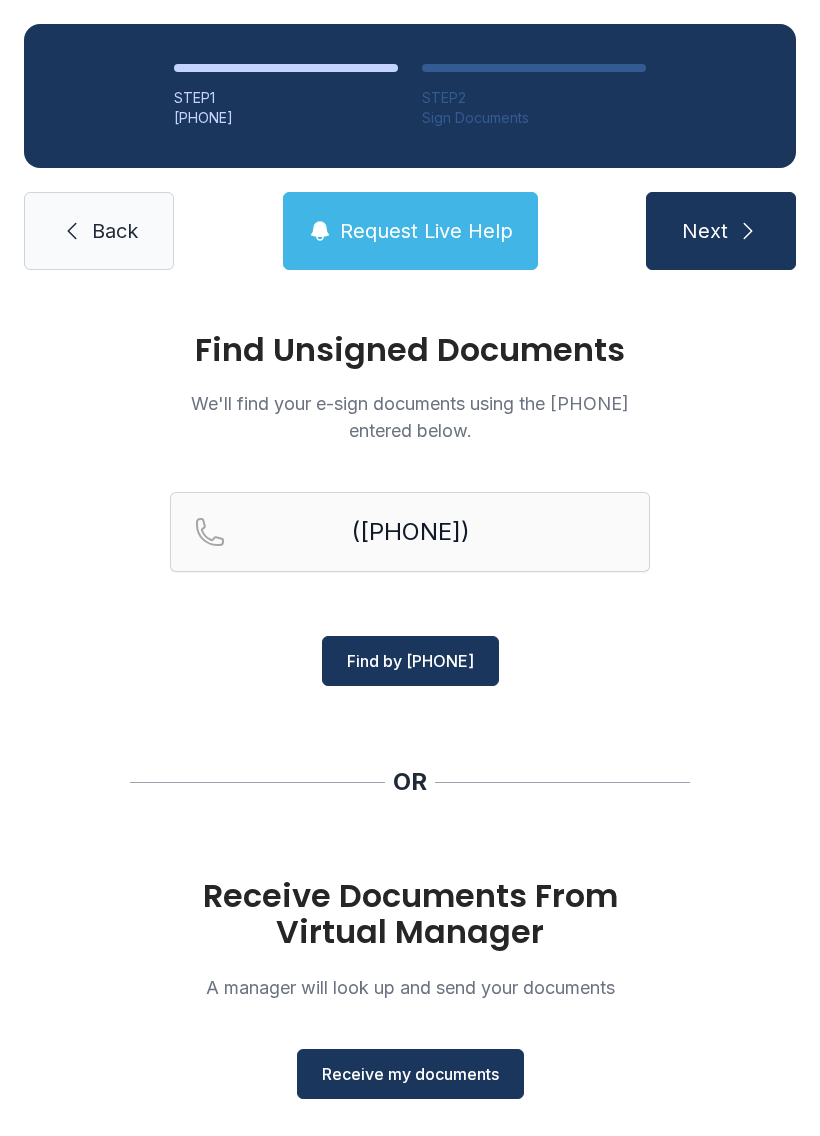click on "Receive my documents" at bounding box center (410, 1074) 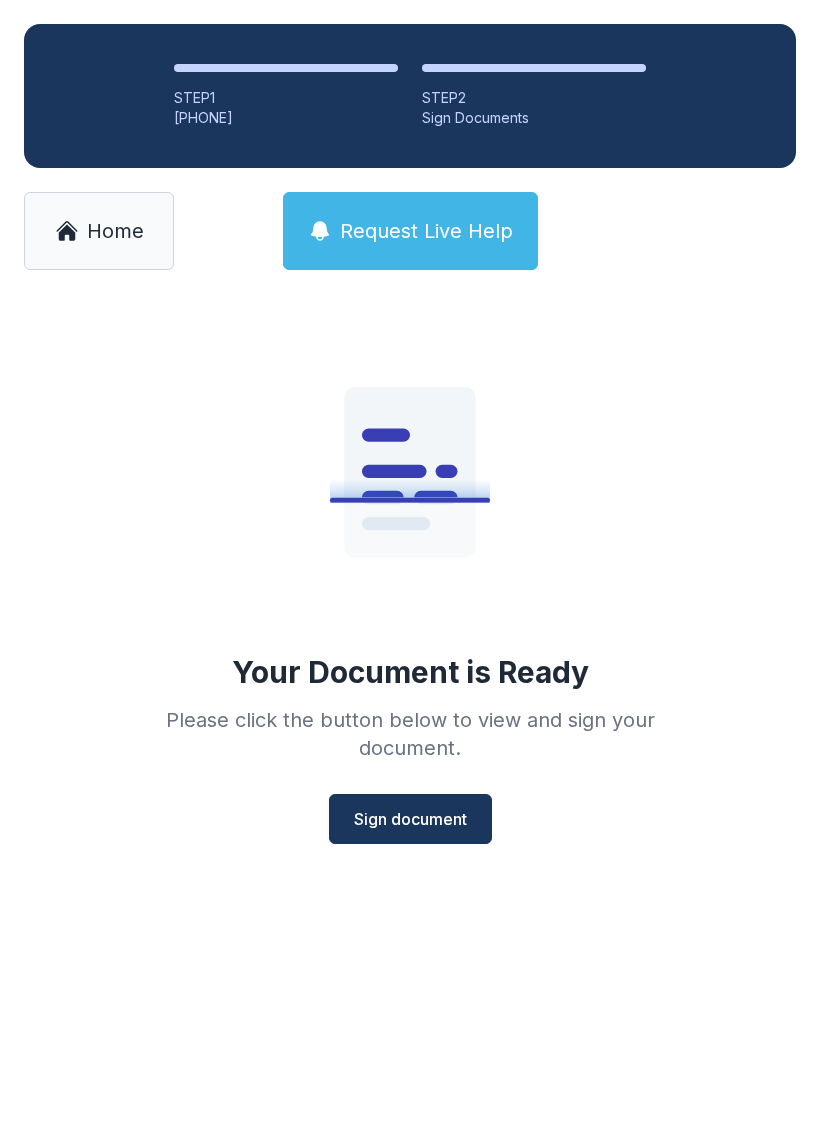 click on "Sign document" at bounding box center (410, 819) 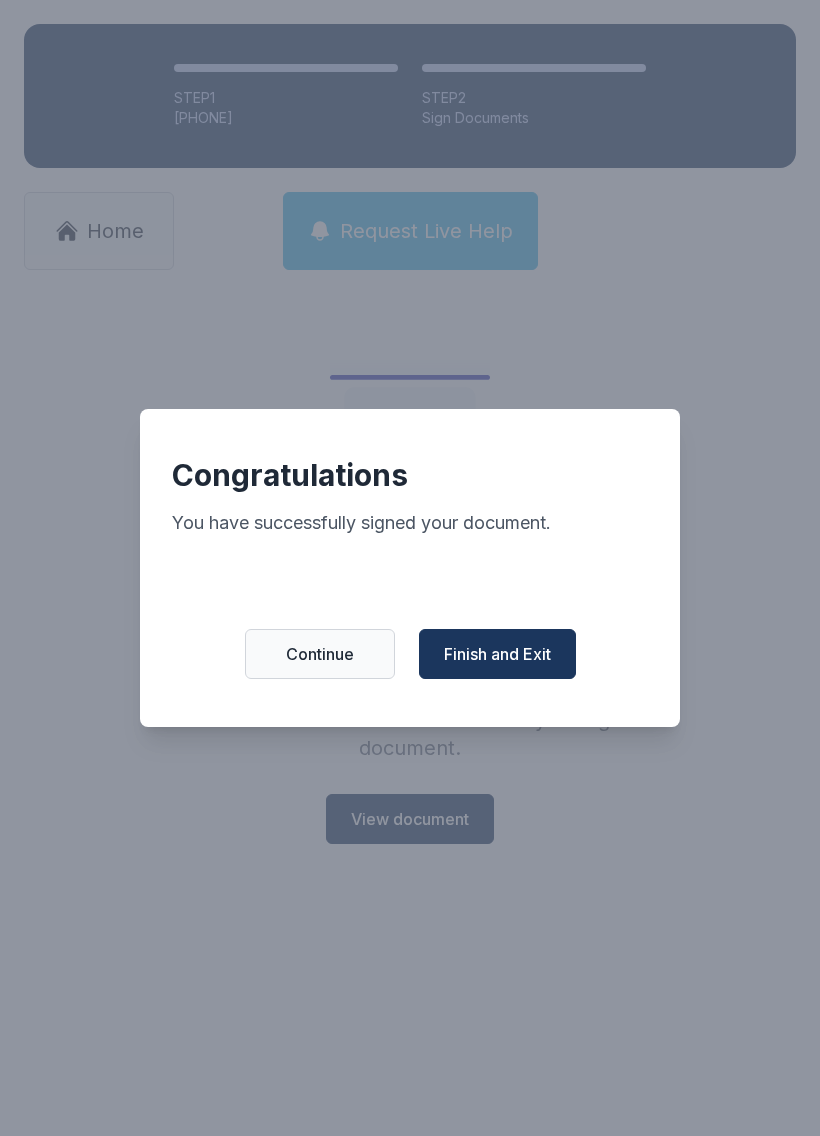 click on "Finish and Exit" at bounding box center [497, 654] 